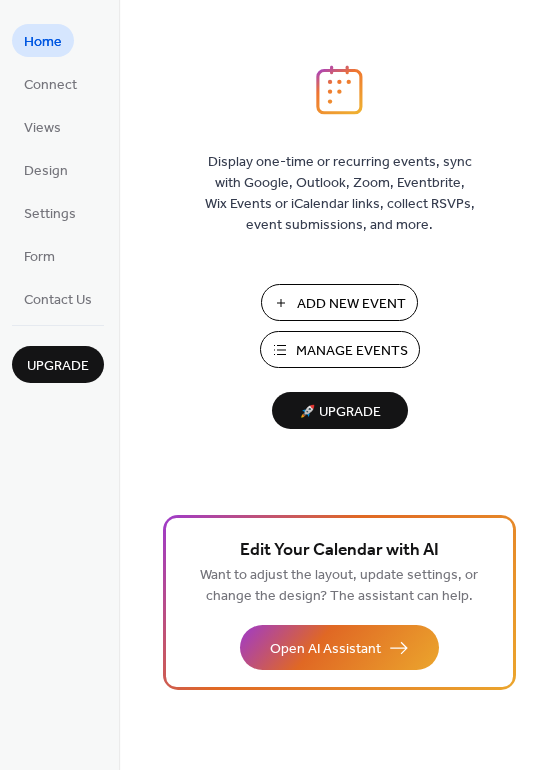scroll, scrollTop: 0, scrollLeft: 0, axis: both 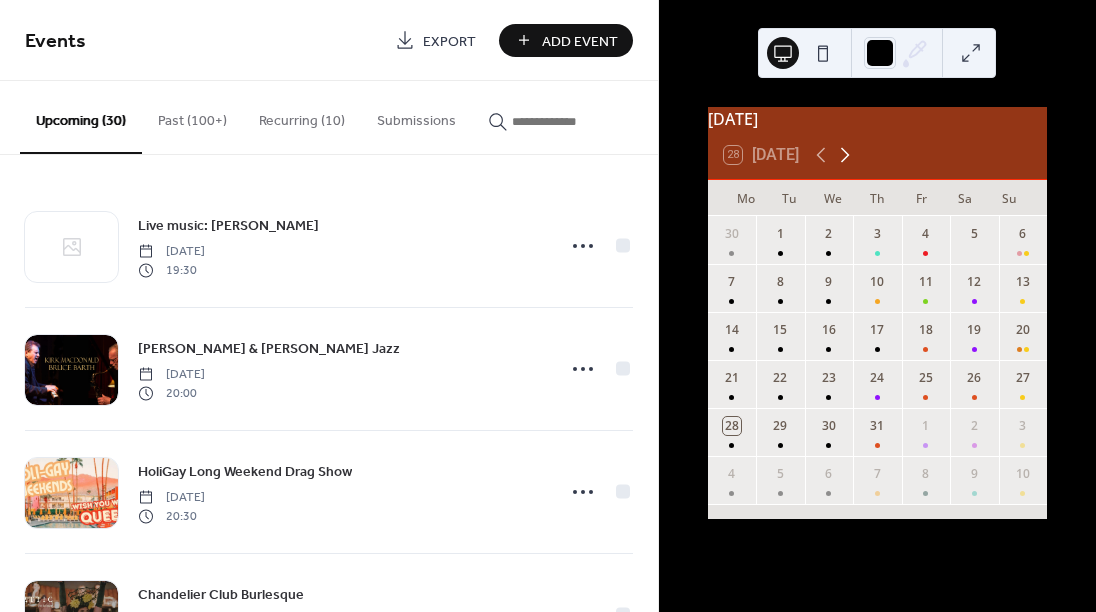click 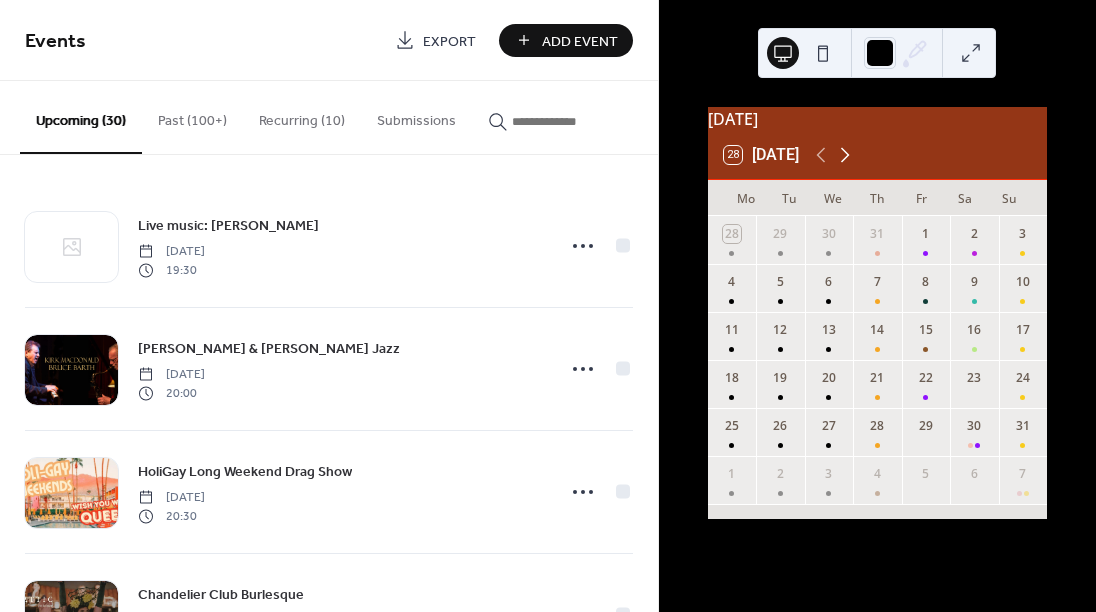 click 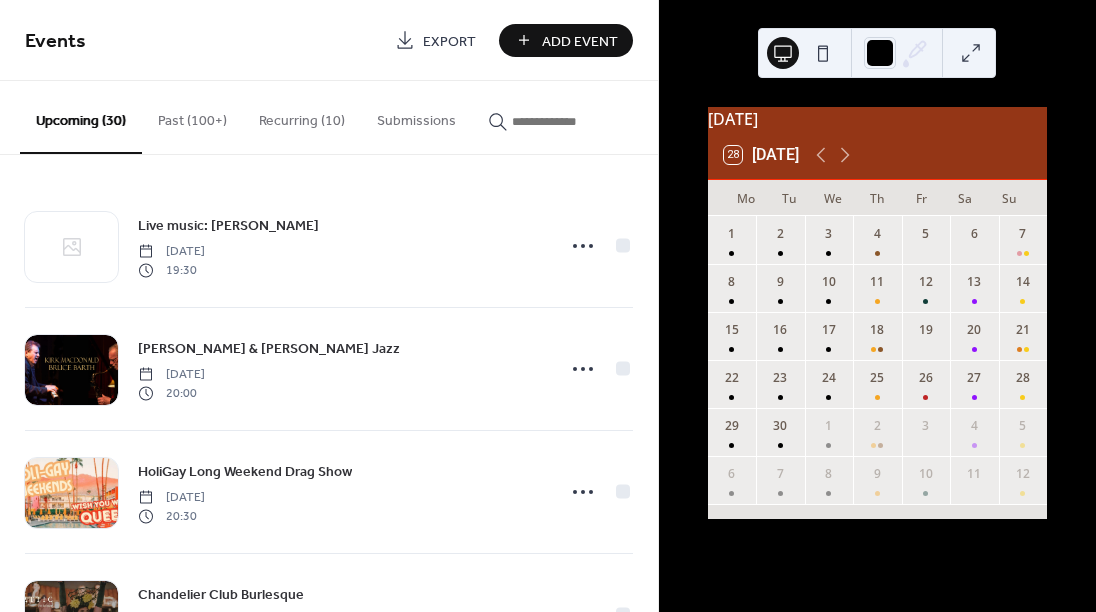 click on "Add Event" at bounding box center (580, 41) 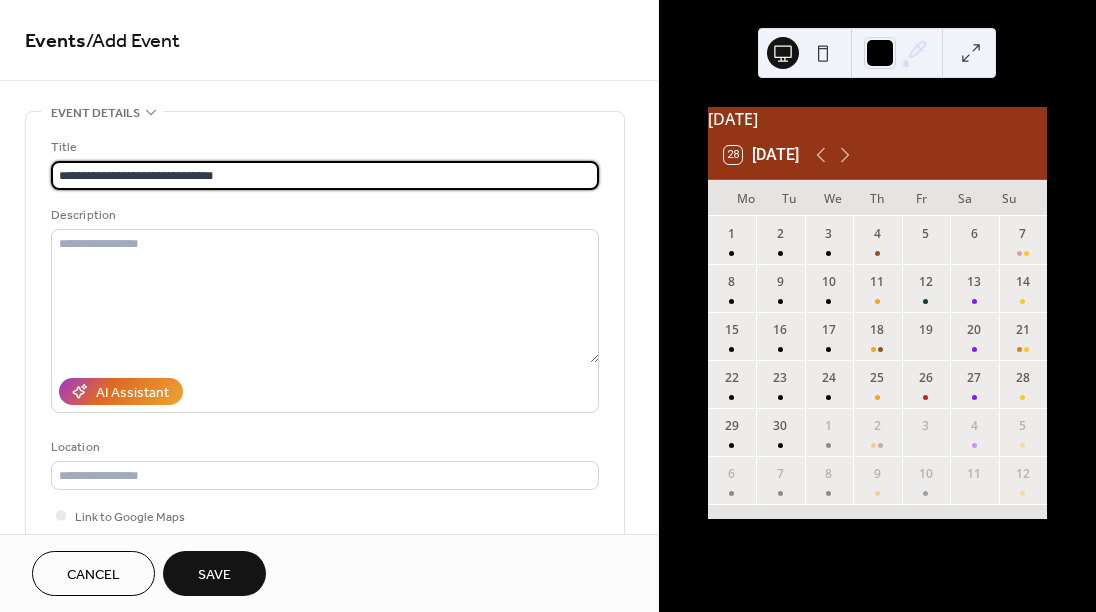 click on "**********" at bounding box center [325, 175] 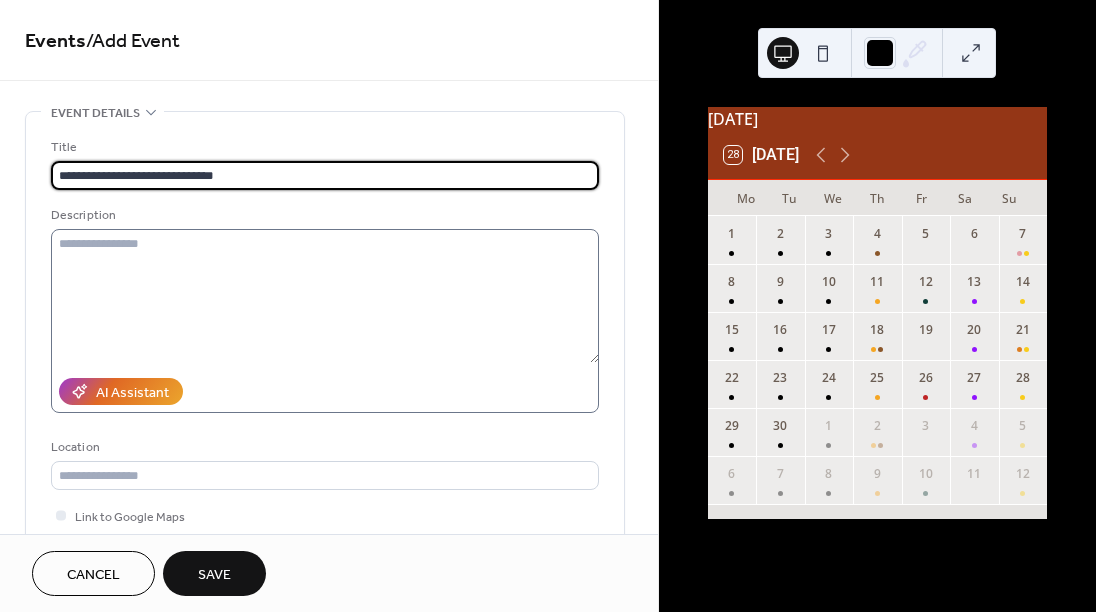 type on "**********" 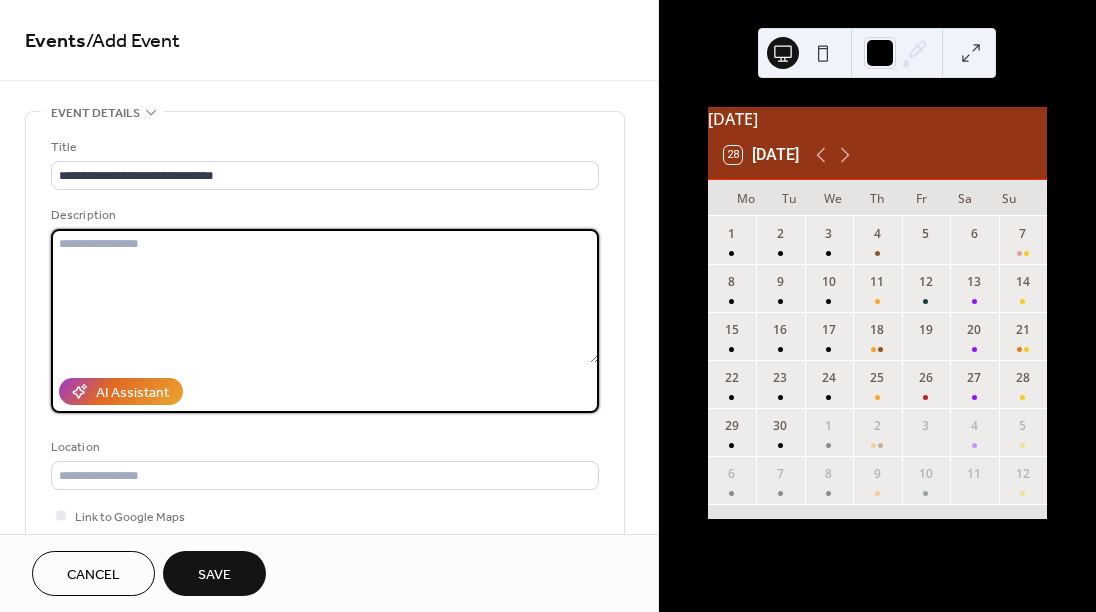 click at bounding box center [325, 296] 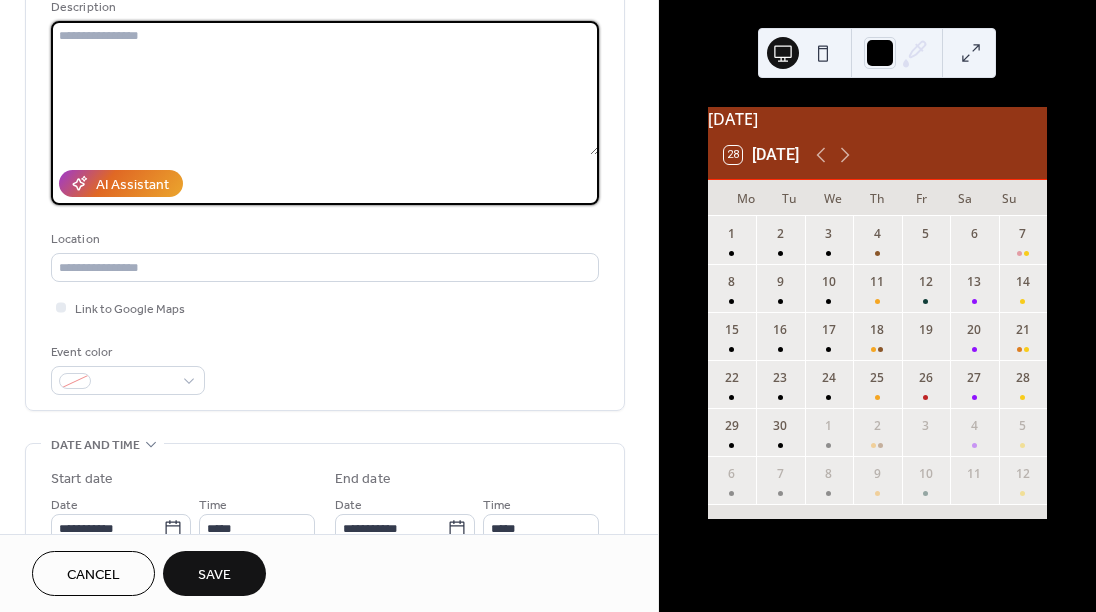 scroll, scrollTop: 210, scrollLeft: 0, axis: vertical 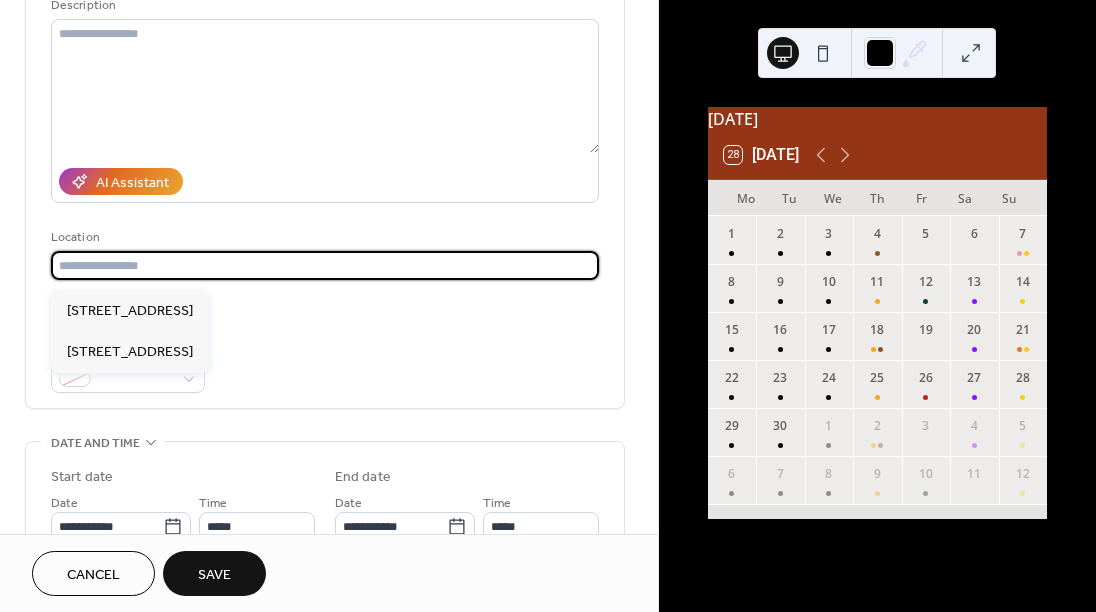 click at bounding box center [325, 265] 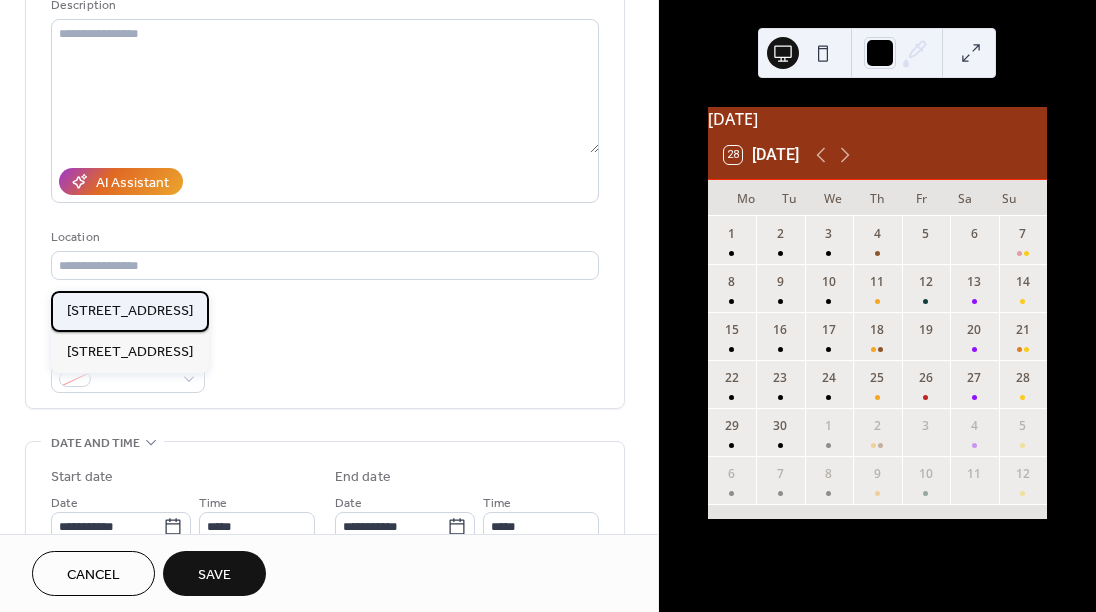 click on "[STREET_ADDRESS]" at bounding box center (130, 311) 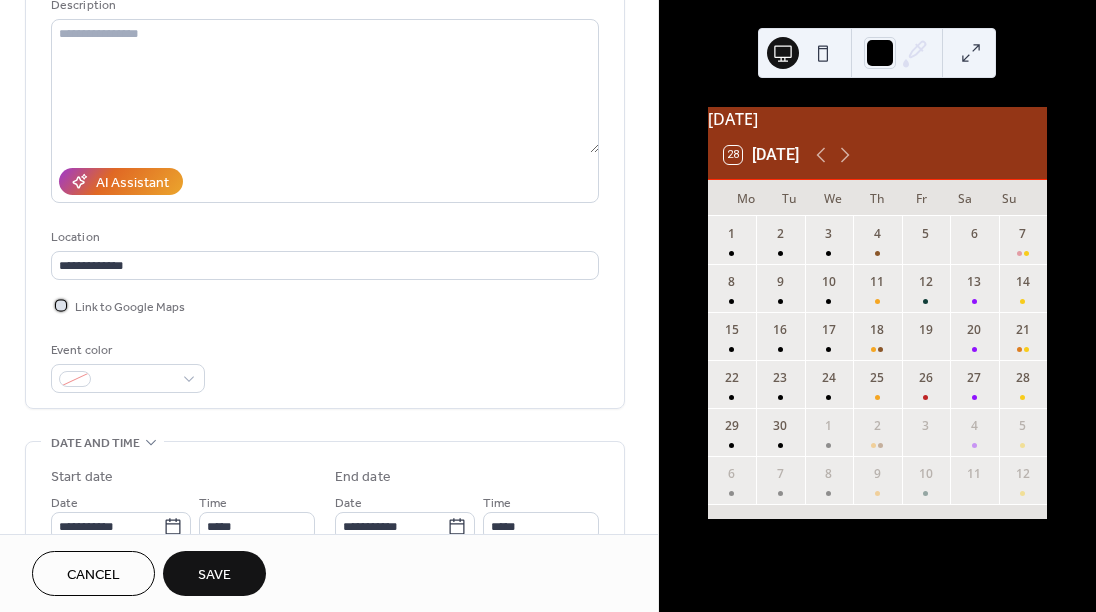 click at bounding box center (61, 305) 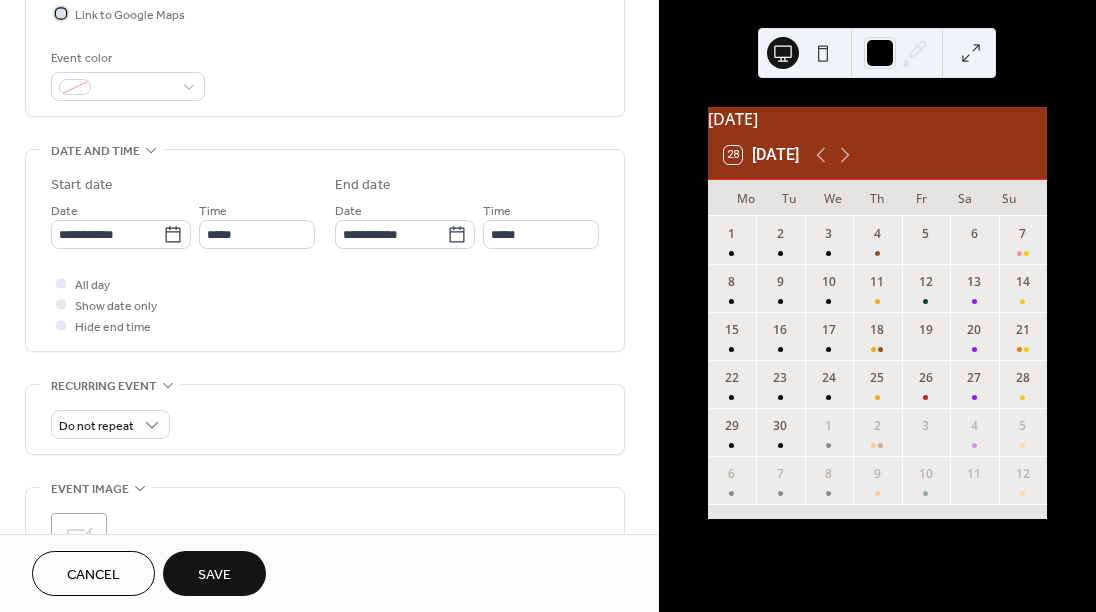 scroll, scrollTop: 506, scrollLeft: 0, axis: vertical 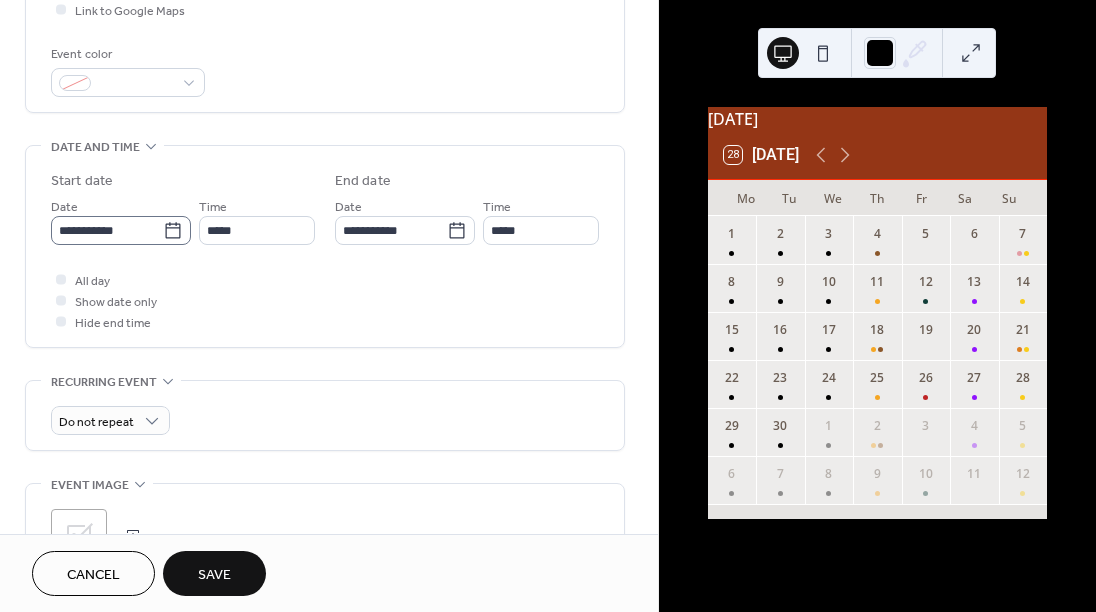 click 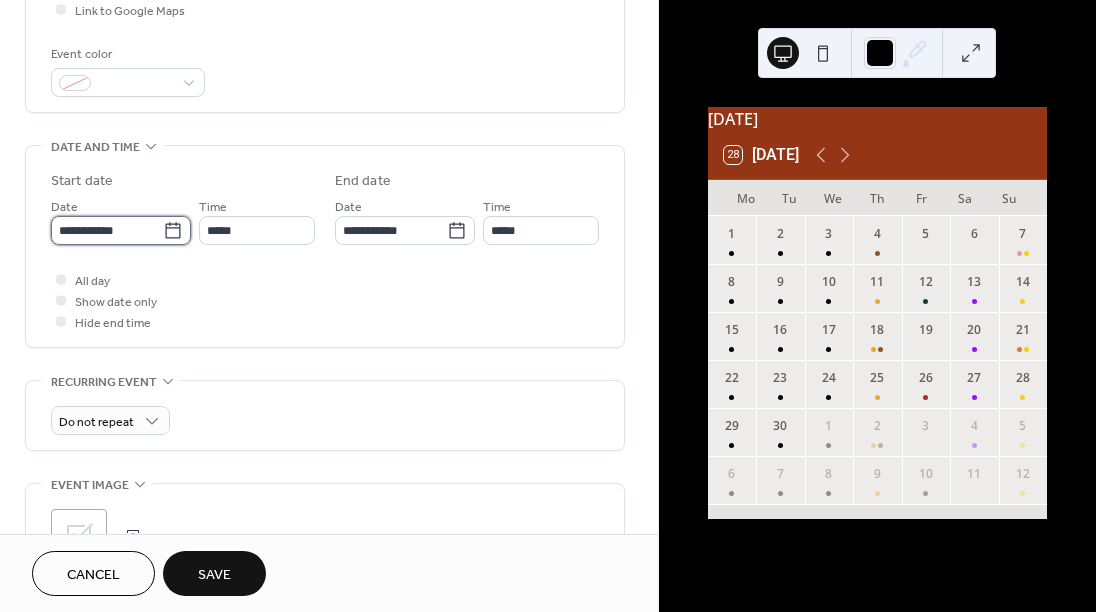 click on "**********" at bounding box center [107, 230] 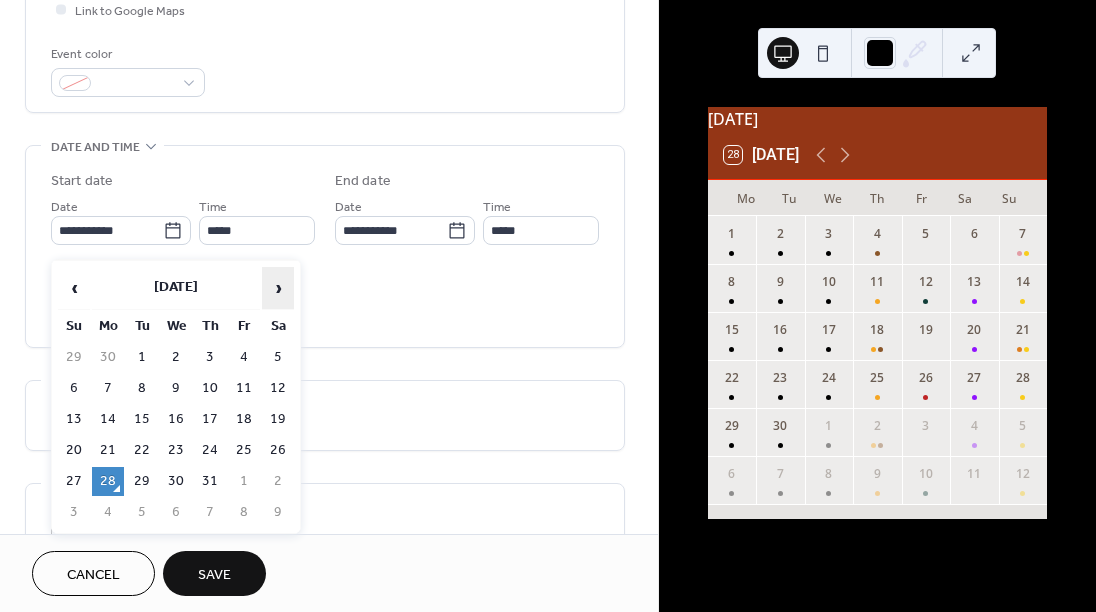 click on "›" at bounding box center (278, 288) 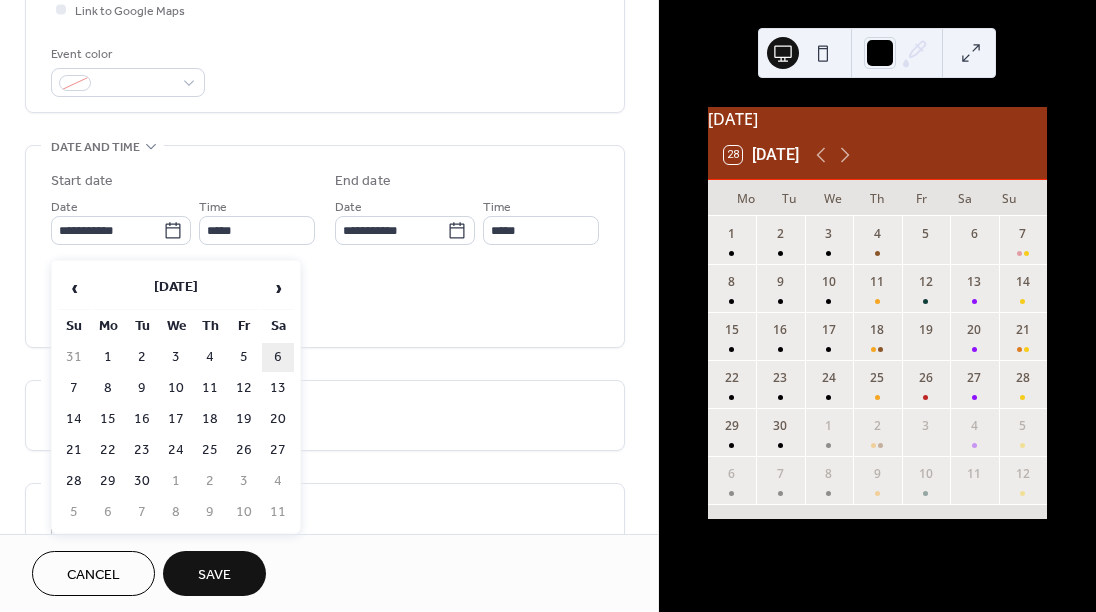 click on "6" at bounding box center (278, 357) 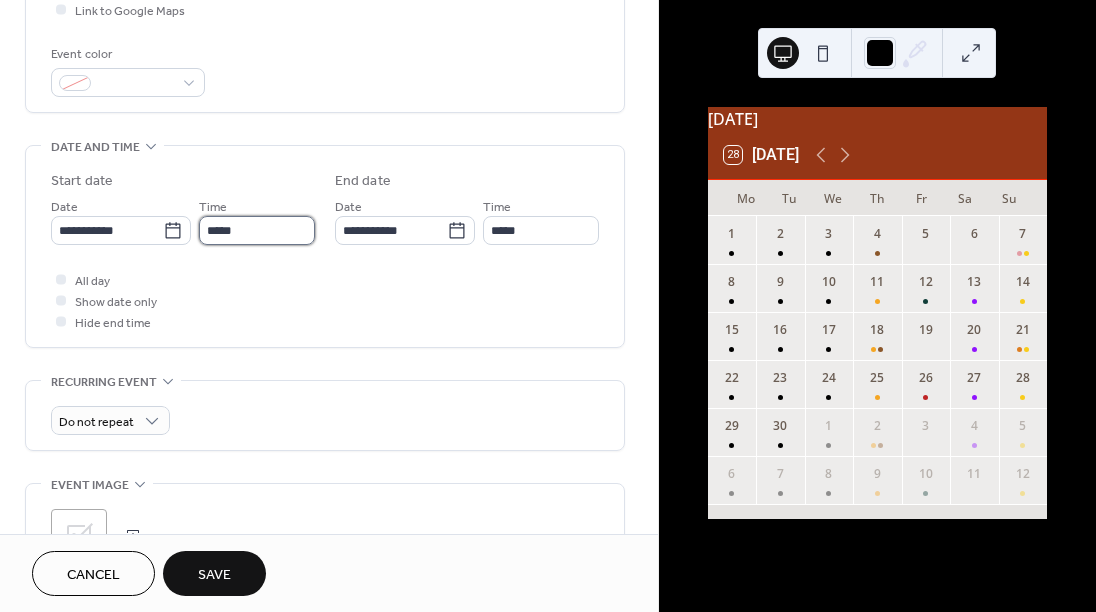 click on "*****" at bounding box center [257, 230] 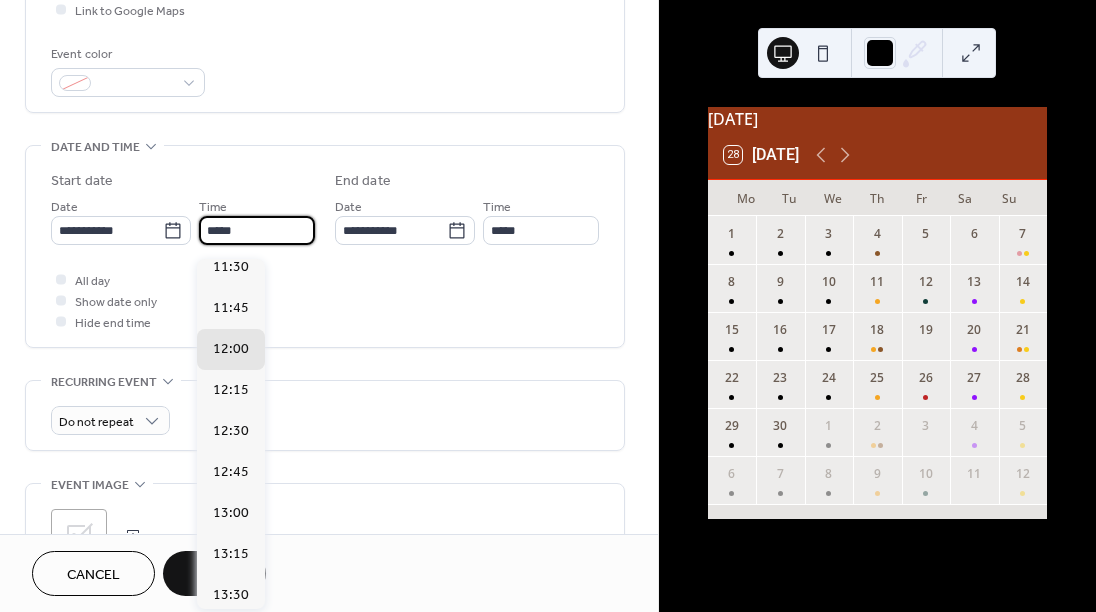scroll, scrollTop: 1893, scrollLeft: 0, axis: vertical 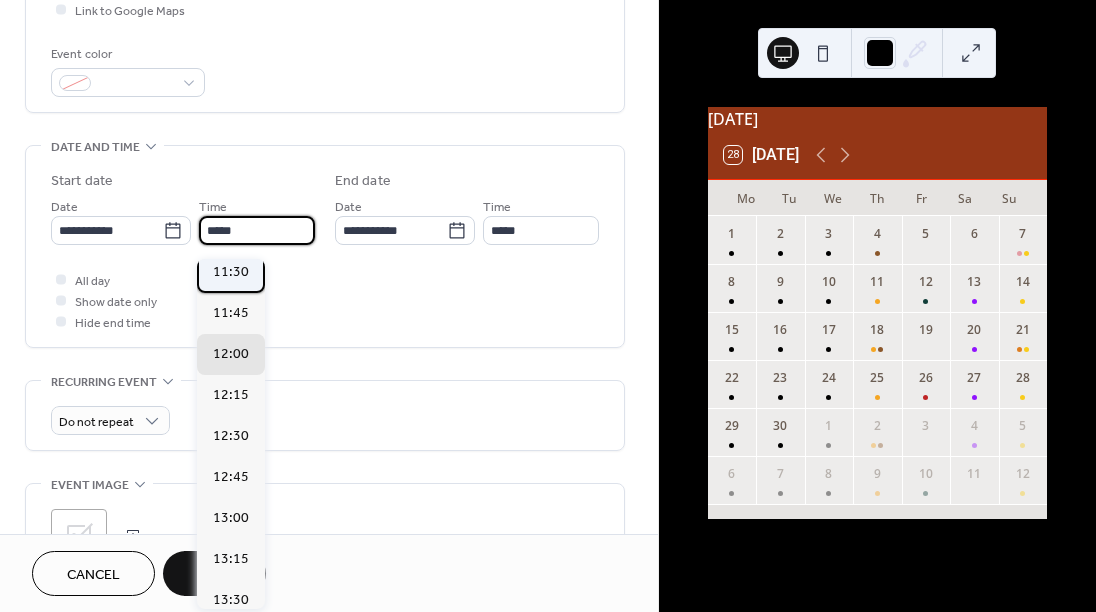 click on "11:30" at bounding box center [231, 271] 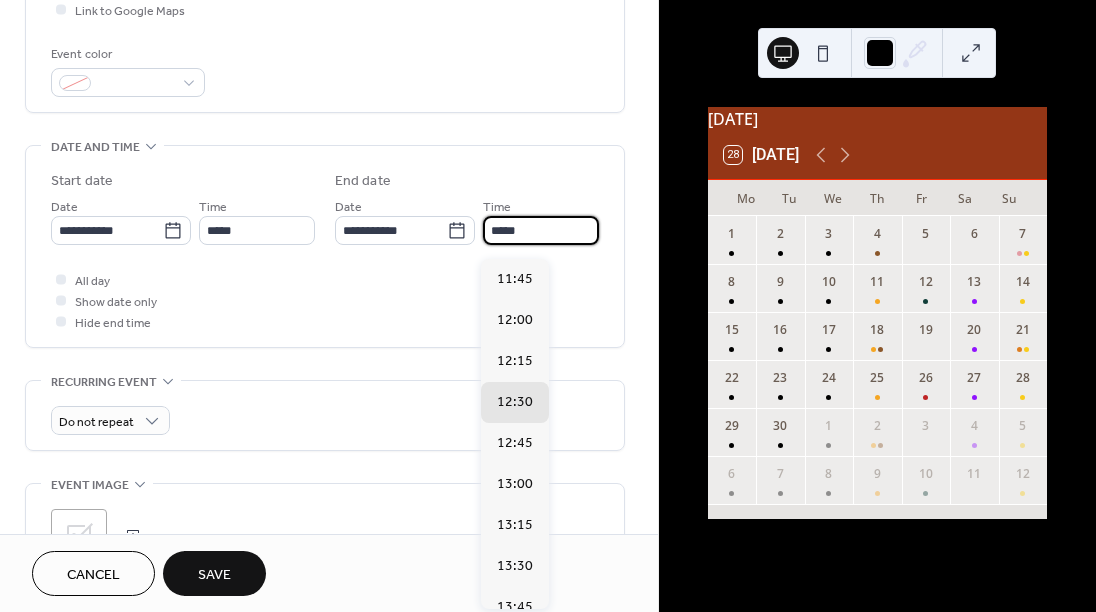 click on "*****" at bounding box center [541, 230] 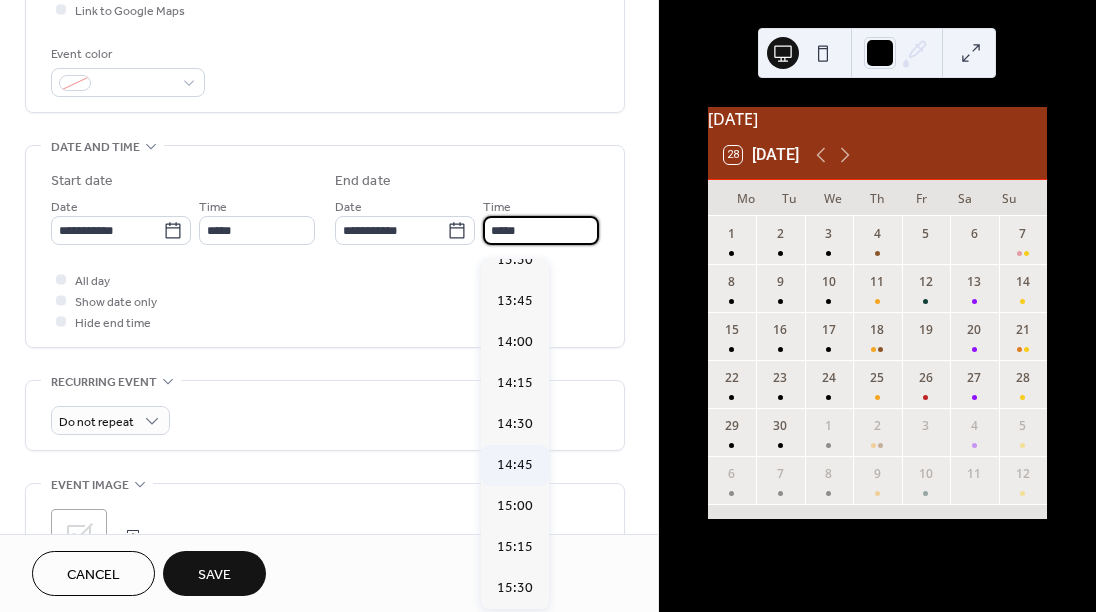 scroll, scrollTop: 316, scrollLeft: 0, axis: vertical 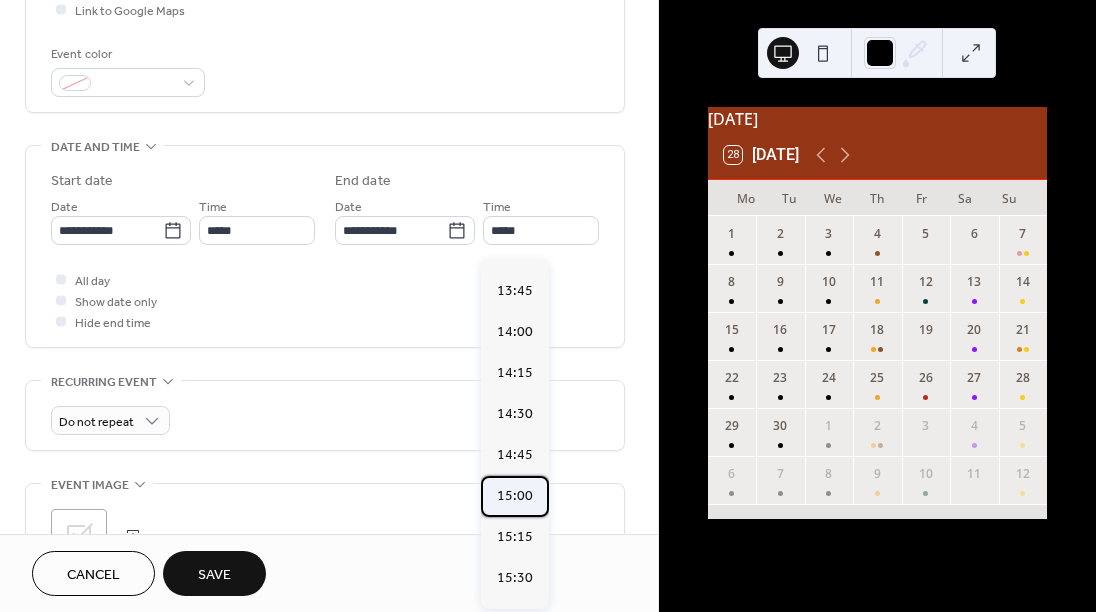 click on "15:00" at bounding box center [515, 495] 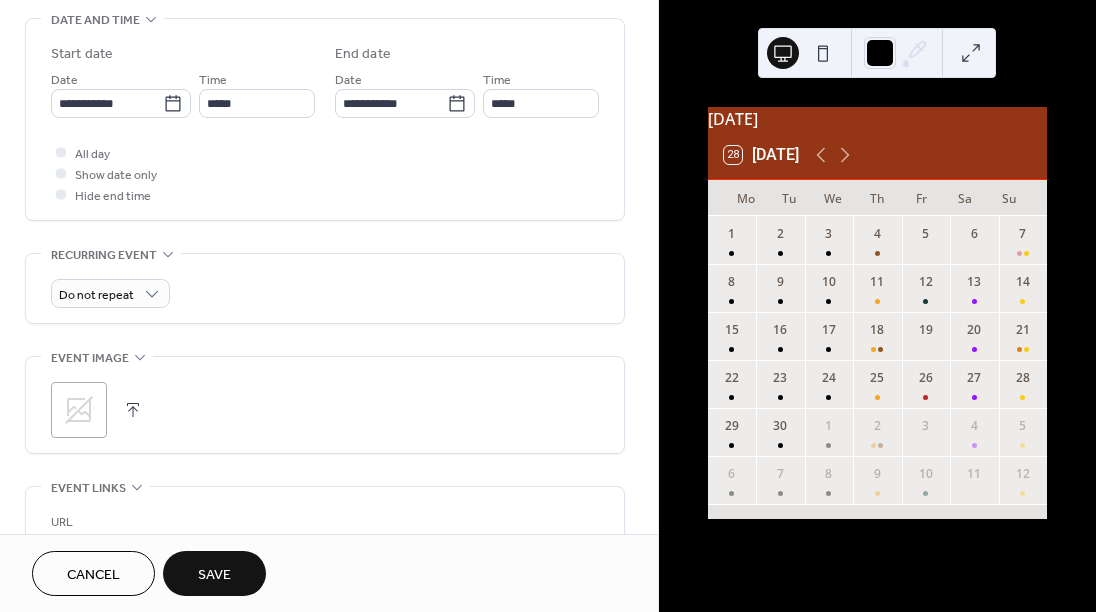 scroll, scrollTop: 636, scrollLeft: 0, axis: vertical 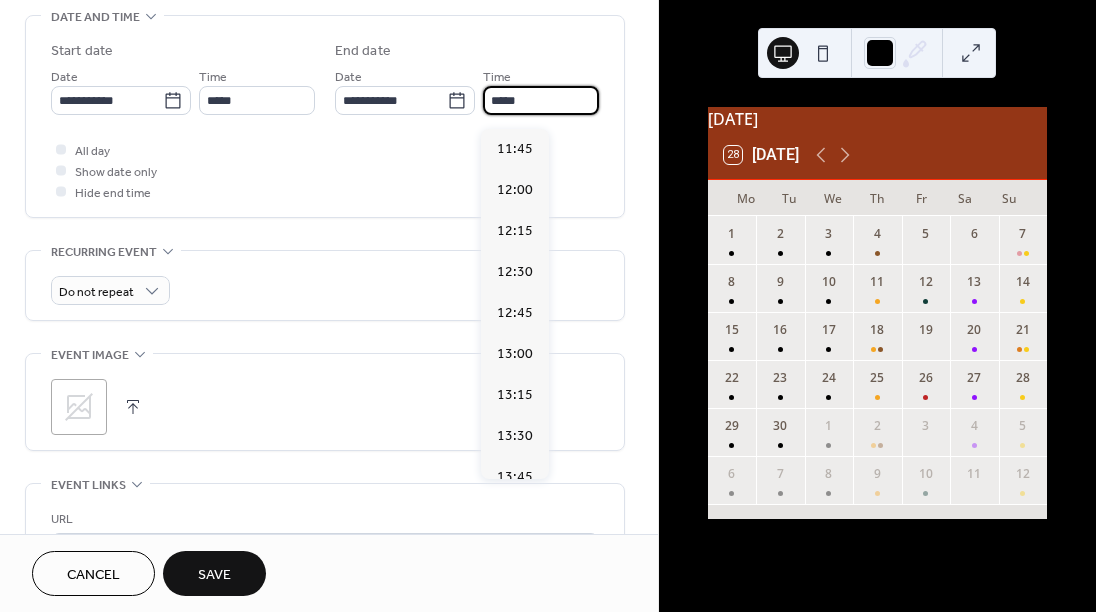 click on "*****" at bounding box center [541, 100] 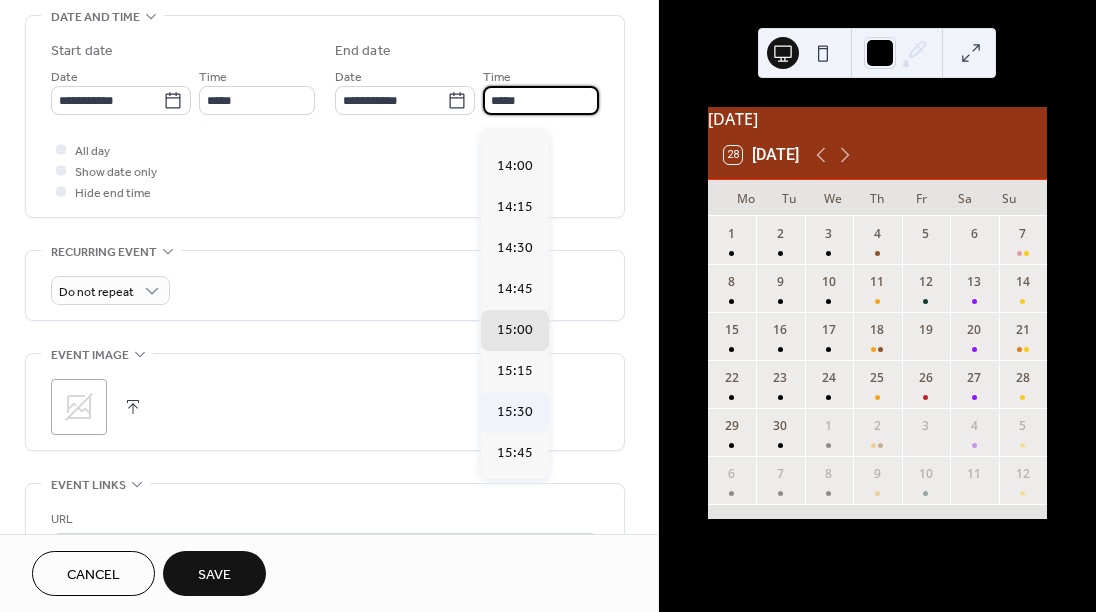 scroll, scrollTop: 345, scrollLeft: 0, axis: vertical 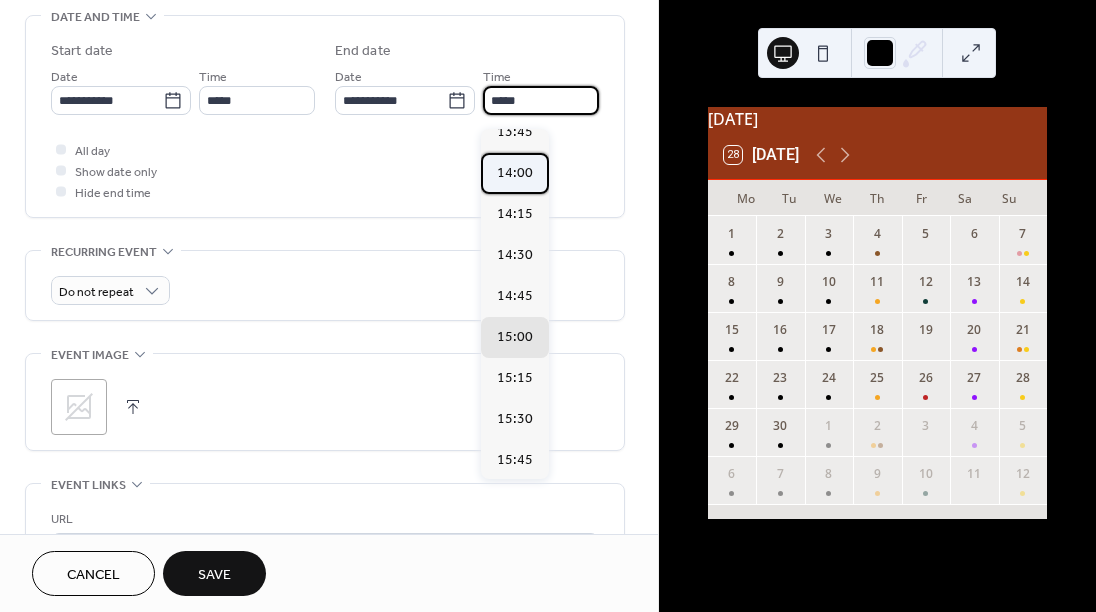 click on "14:00" at bounding box center (515, 172) 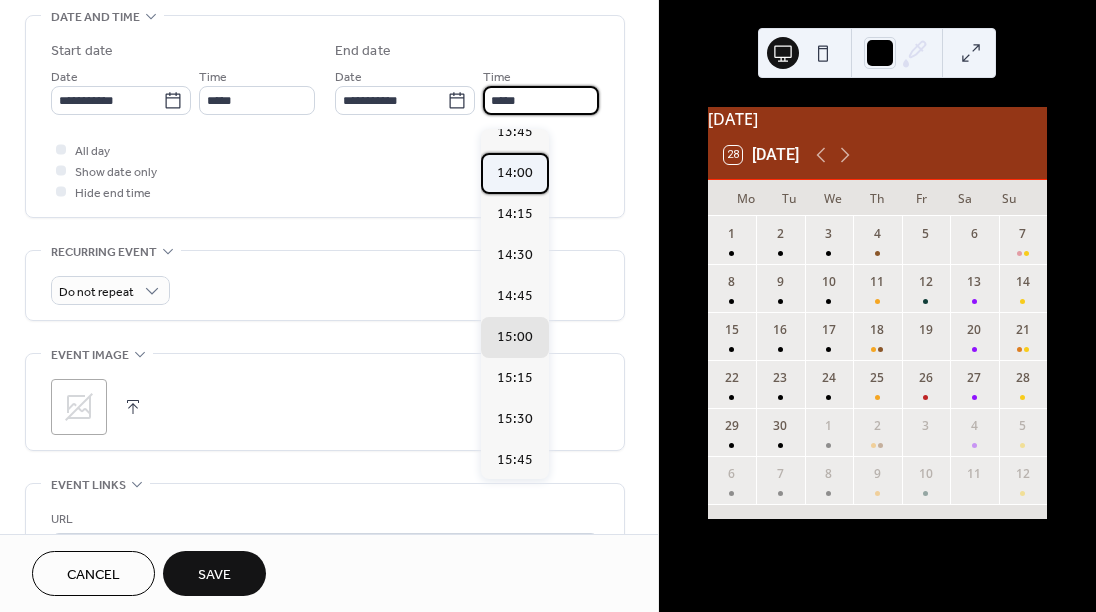 type on "*****" 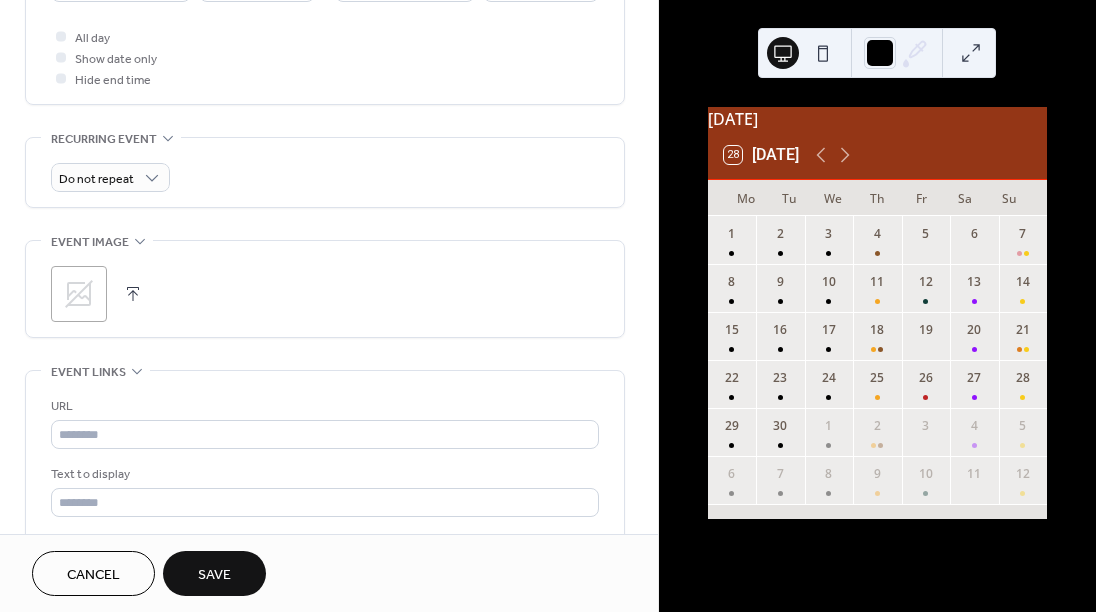 scroll, scrollTop: 750, scrollLeft: 0, axis: vertical 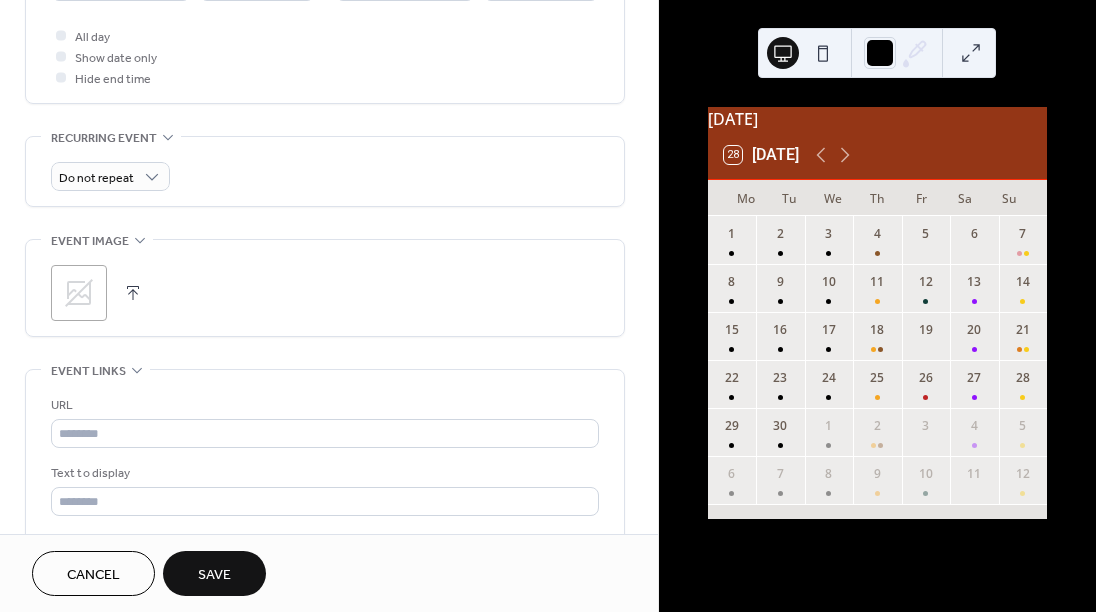 click at bounding box center (133, 293) 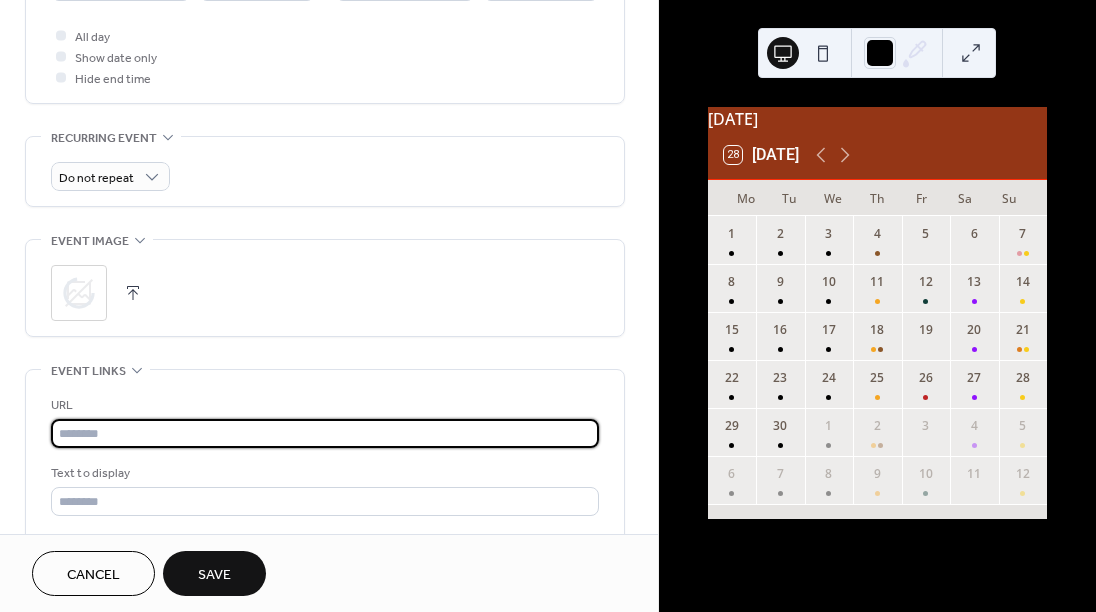 click at bounding box center (325, 433) 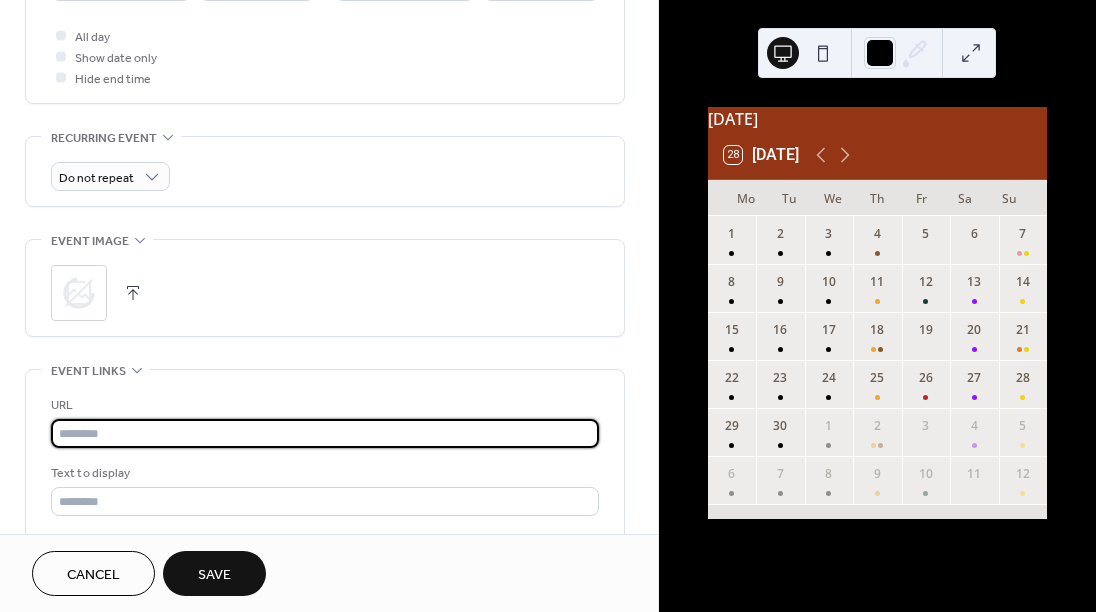 paste on "**********" 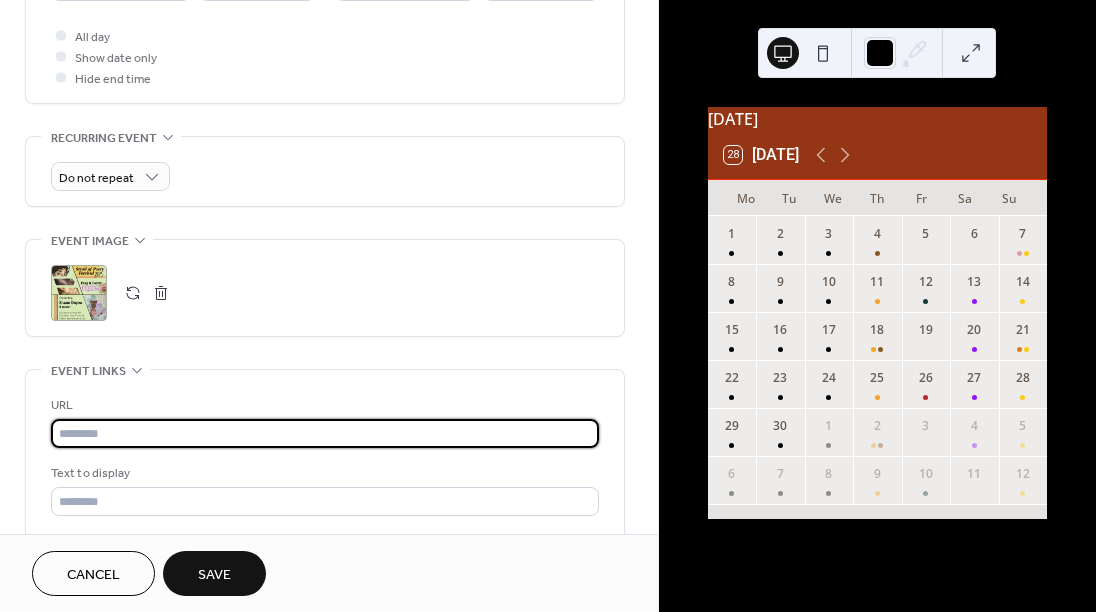 paste on "**********" 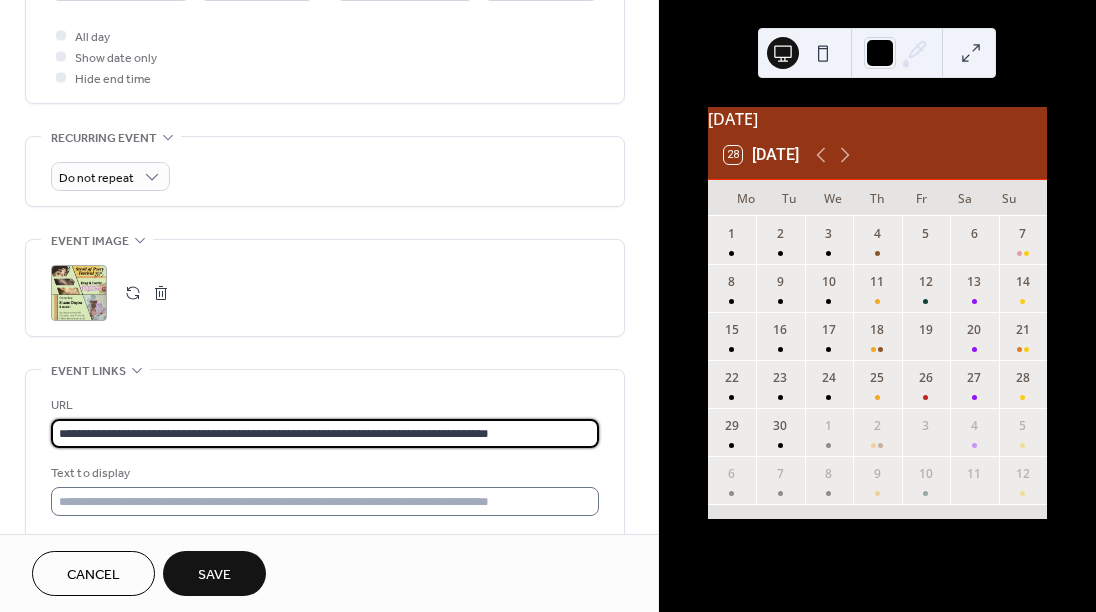 type on "**********" 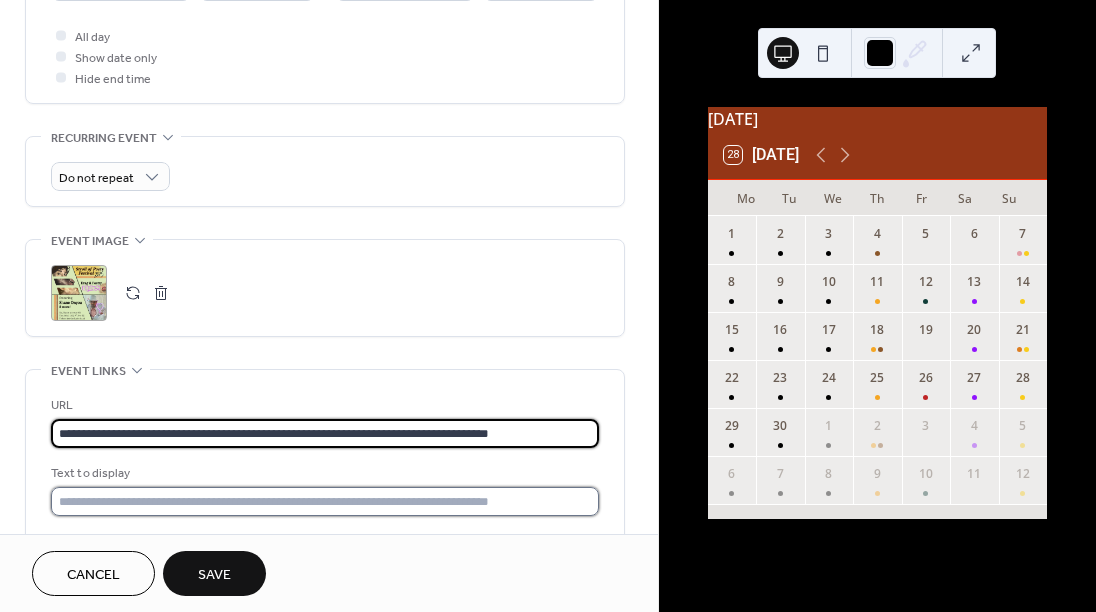 click at bounding box center (325, 501) 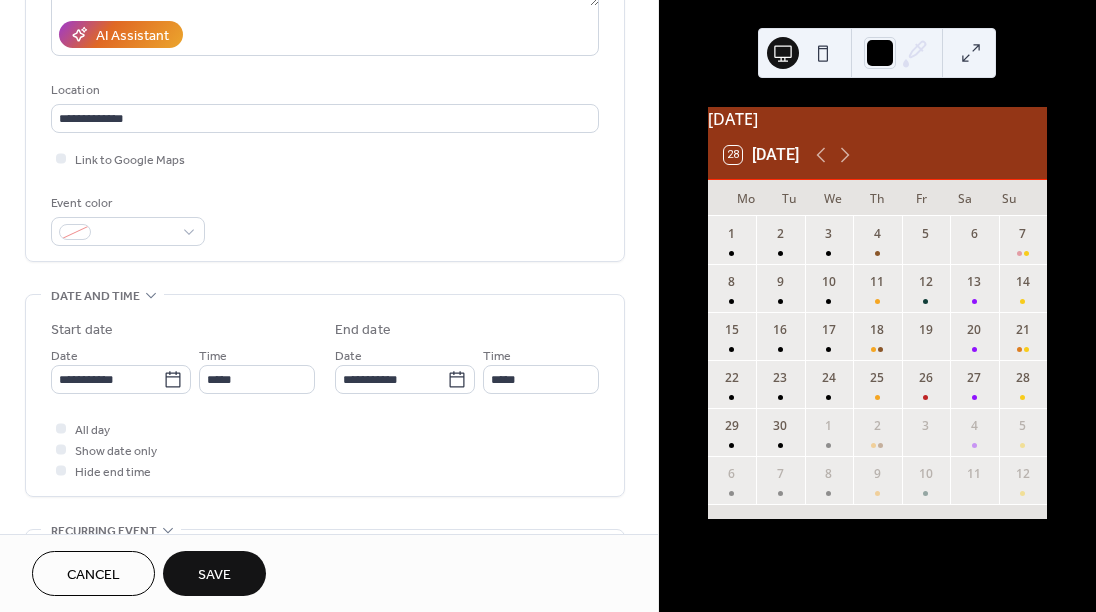 scroll, scrollTop: 0, scrollLeft: 0, axis: both 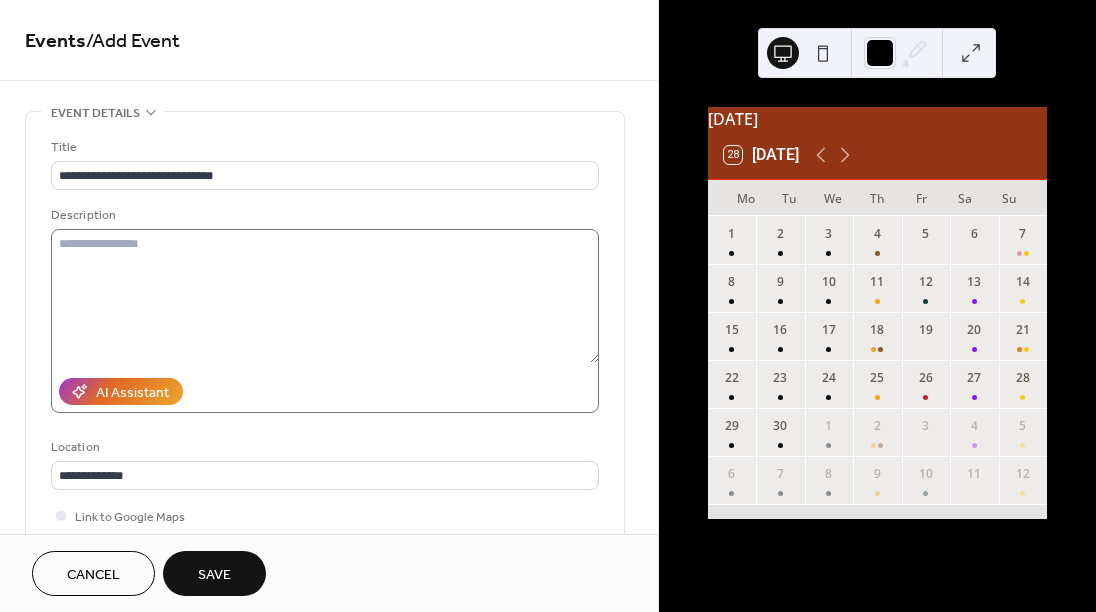 type on "**********" 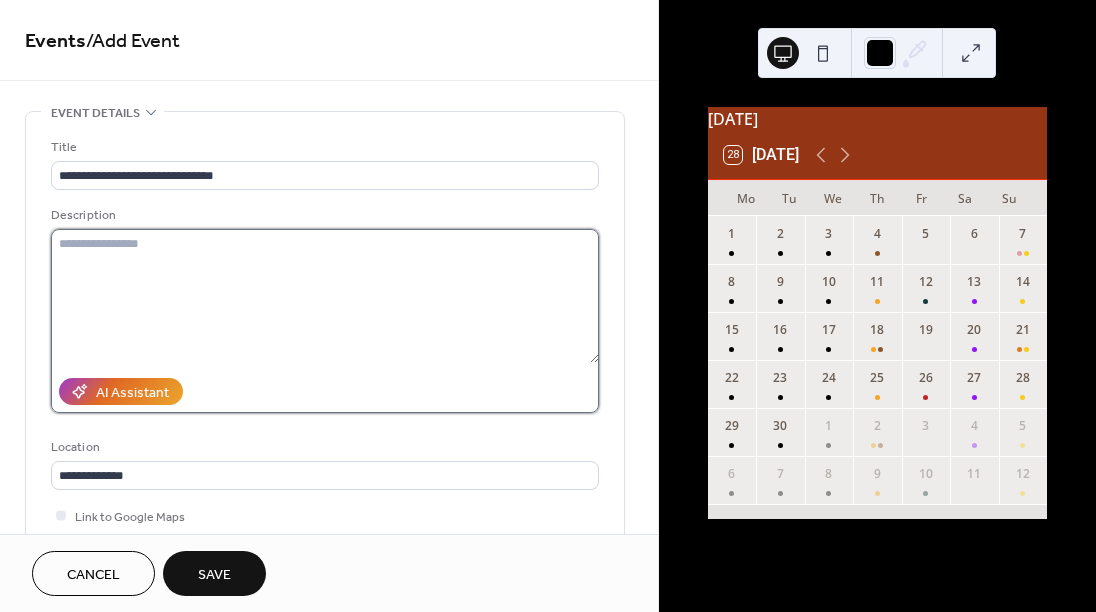 click at bounding box center [325, 296] 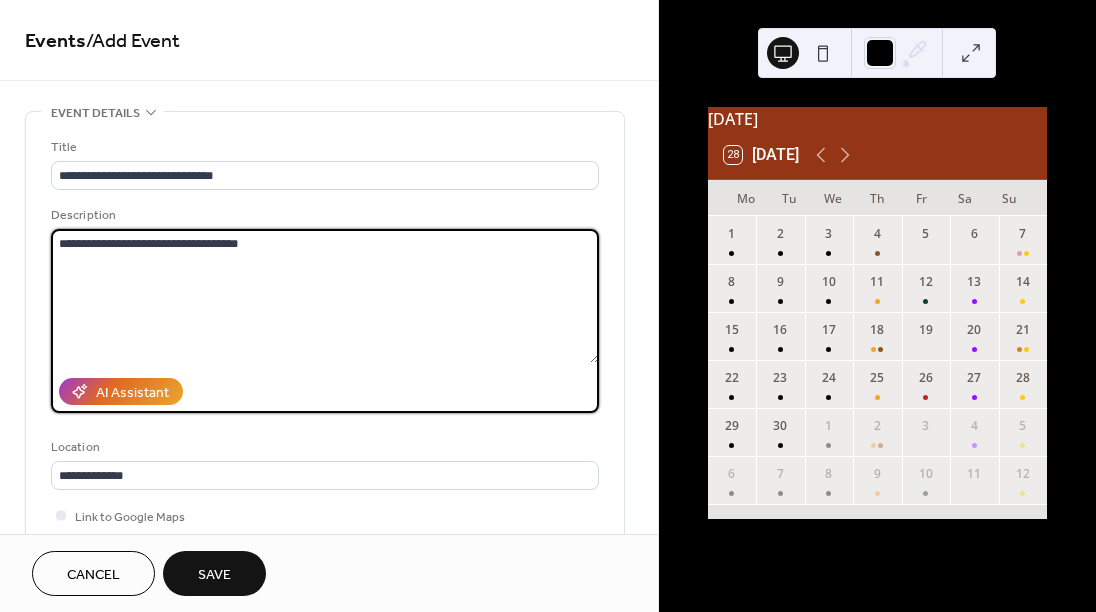 type on "**********" 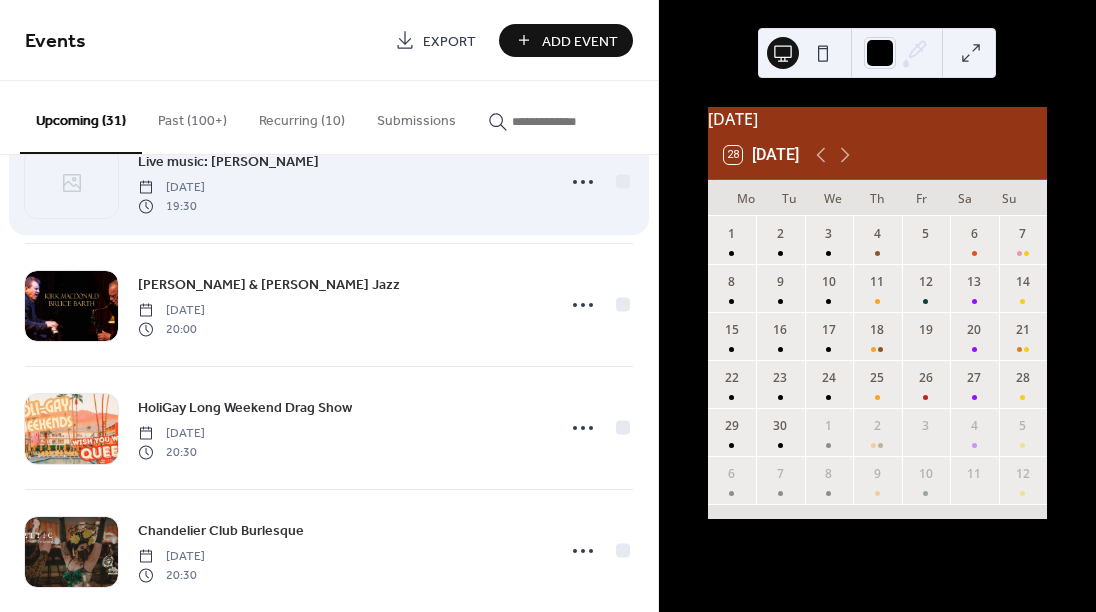 scroll, scrollTop: 0, scrollLeft: 0, axis: both 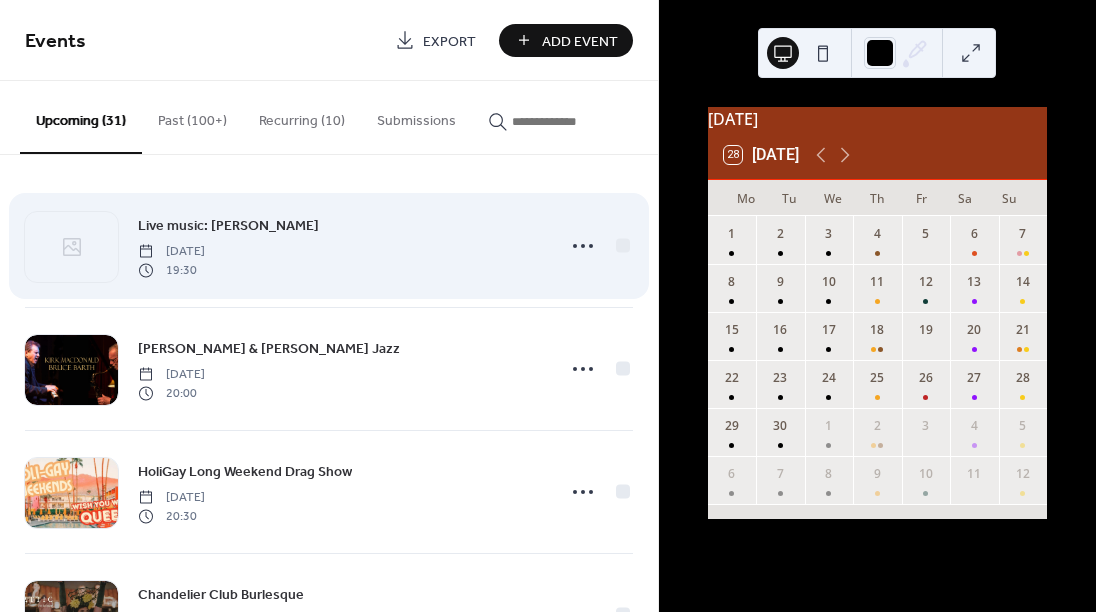 click on "Live music: [PERSON_NAME]" at bounding box center (228, 226) 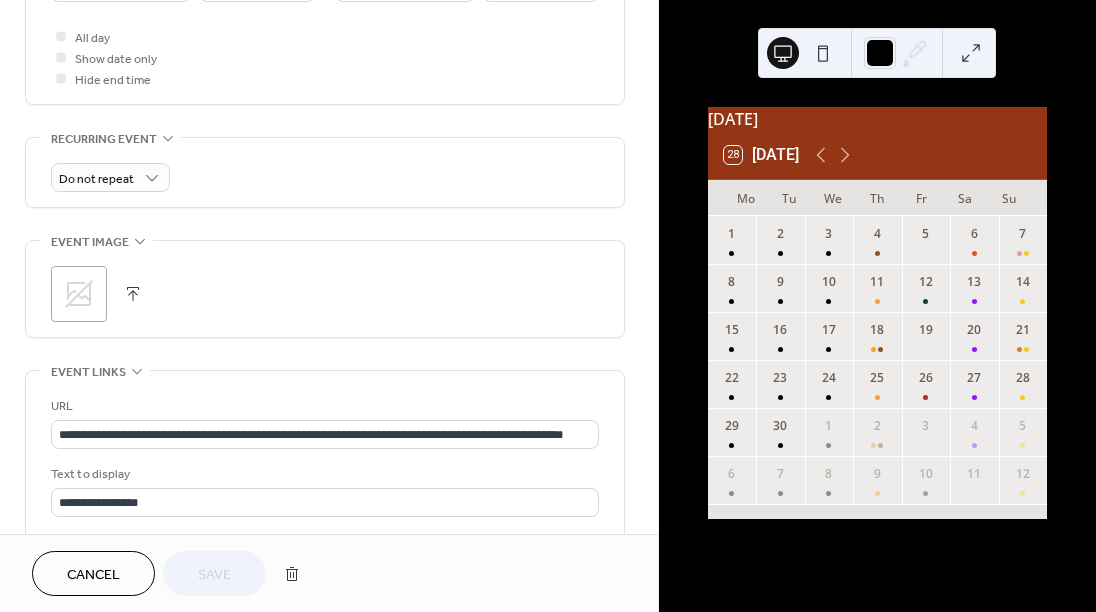 scroll, scrollTop: 764, scrollLeft: 0, axis: vertical 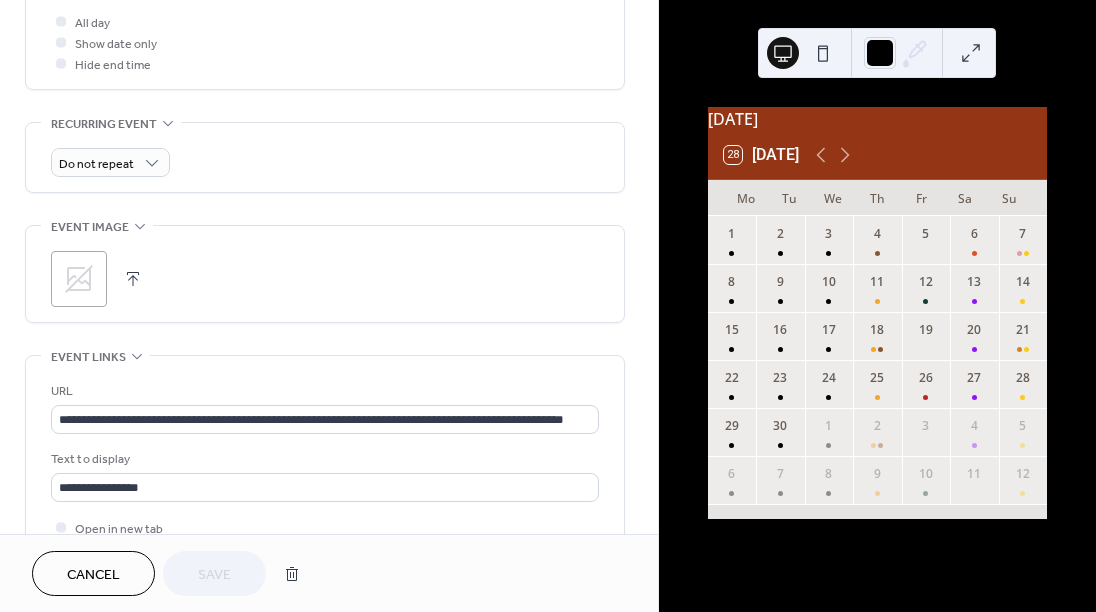click at bounding box center (133, 279) 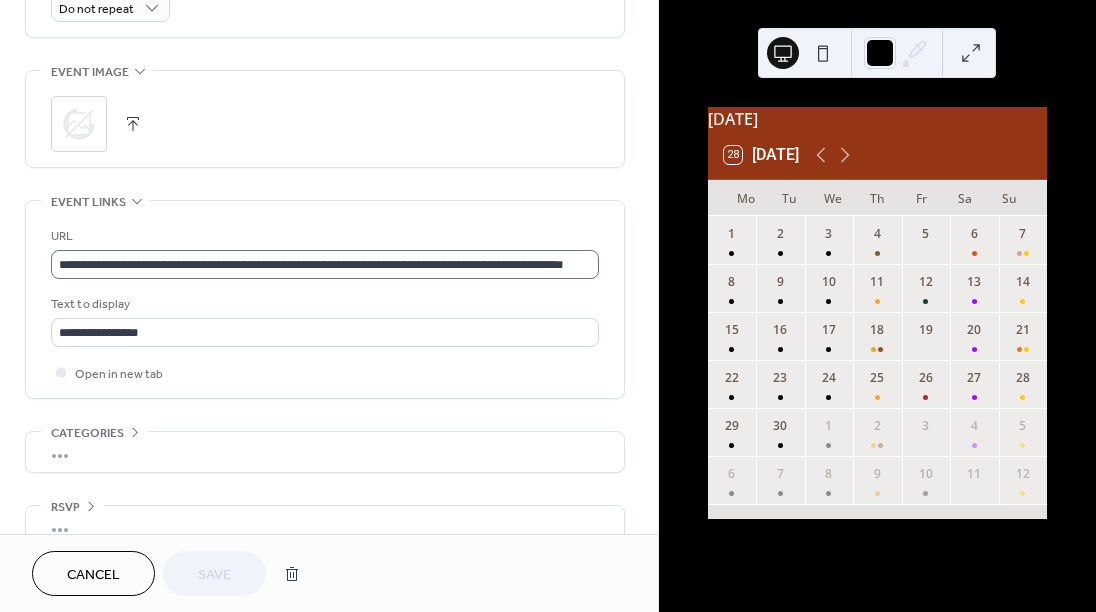 scroll, scrollTop: 969, scrollLeft: 0, axis: vertical 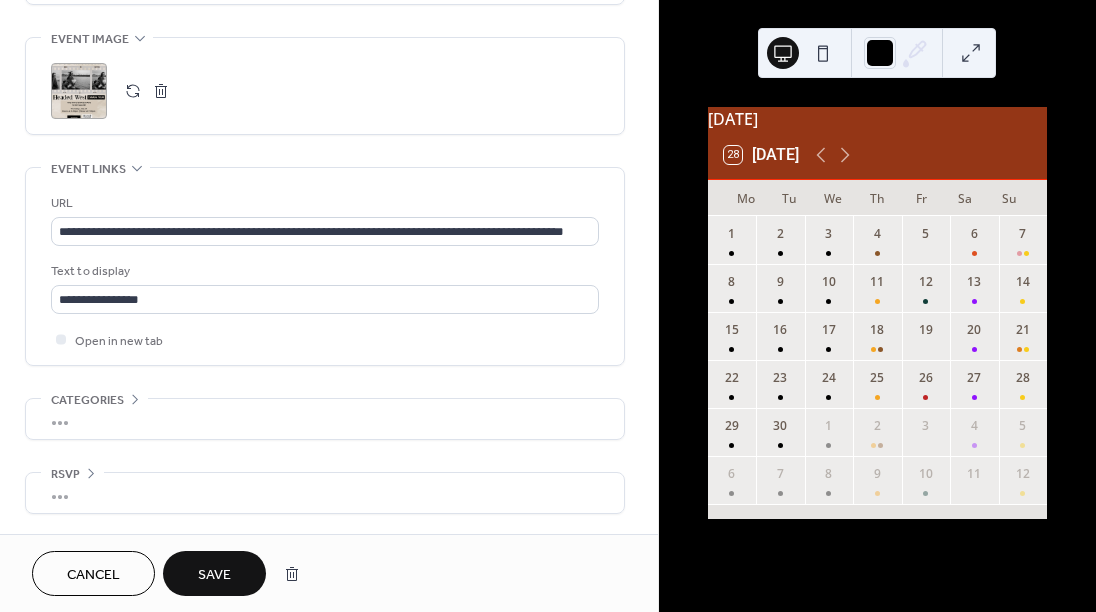 click on "Save" at bounding box center (214, 575) 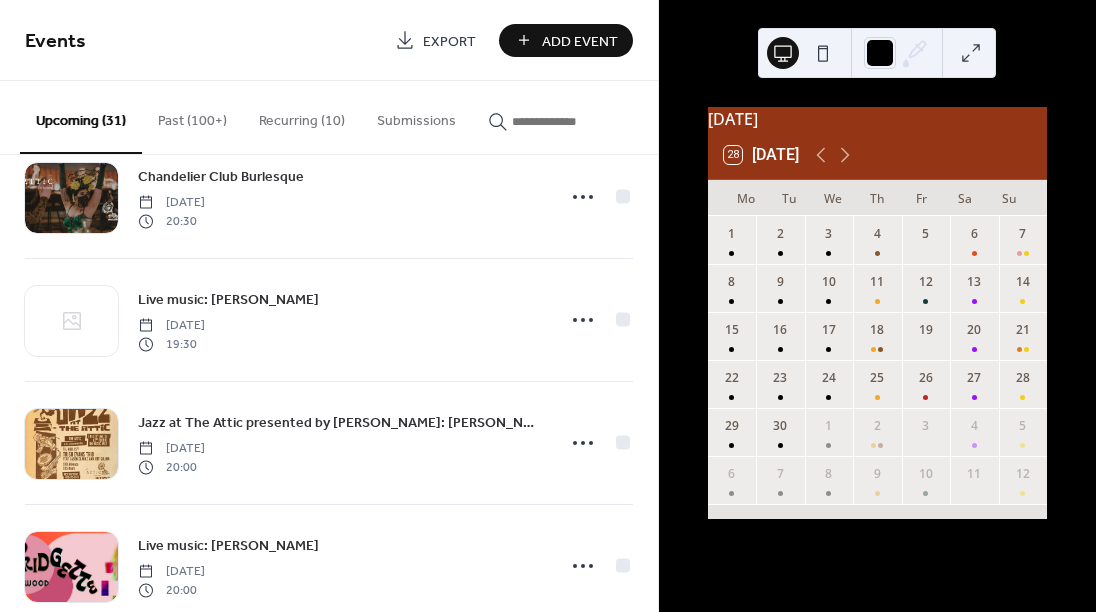 scroll, scrollTop: 420, scrollLeft: 0, axis: vertical 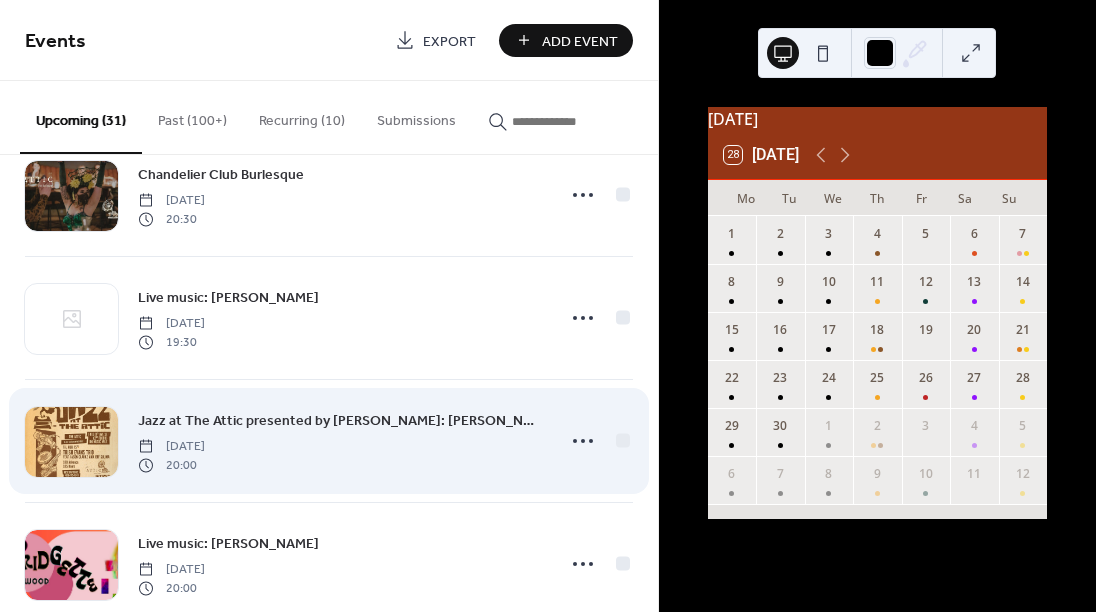 click on "Jazz at The Attic presented by [PERSON_NAME]: [PERSON_NAME] TRIO FEAT. [PERSON_NAME] AND [PERSON_NAME]" at bounding box center [340, 421] 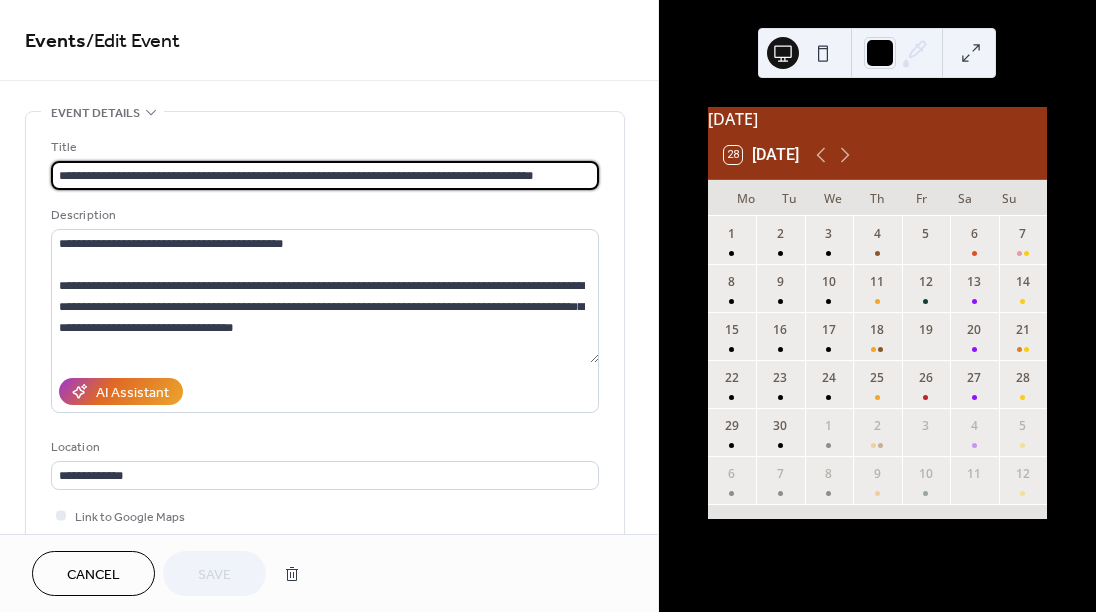 scroll, scrollTop: 0, scrollLeft: 19, axis: horizontal 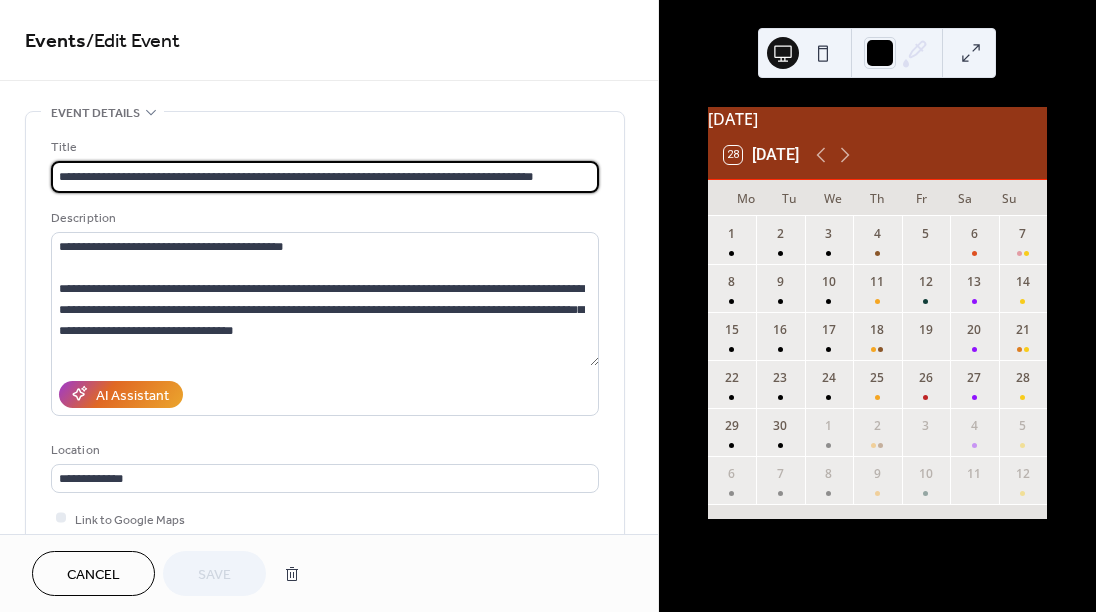 click on "**********" at bounding box center [325, 177] 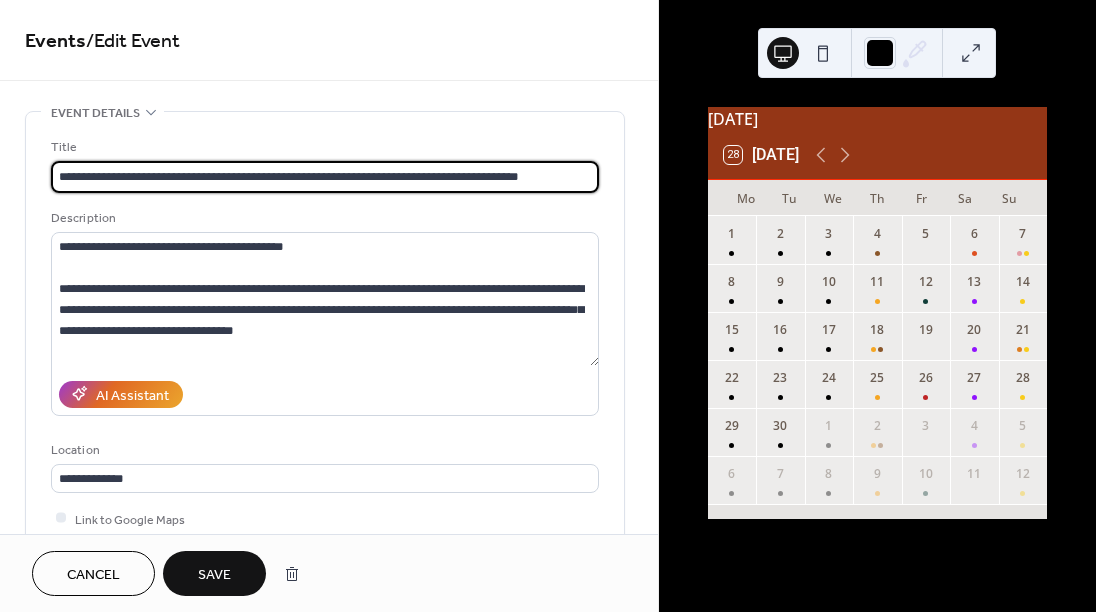 scroll, scrollTop: 0, scrollLeft: 0, axis: both 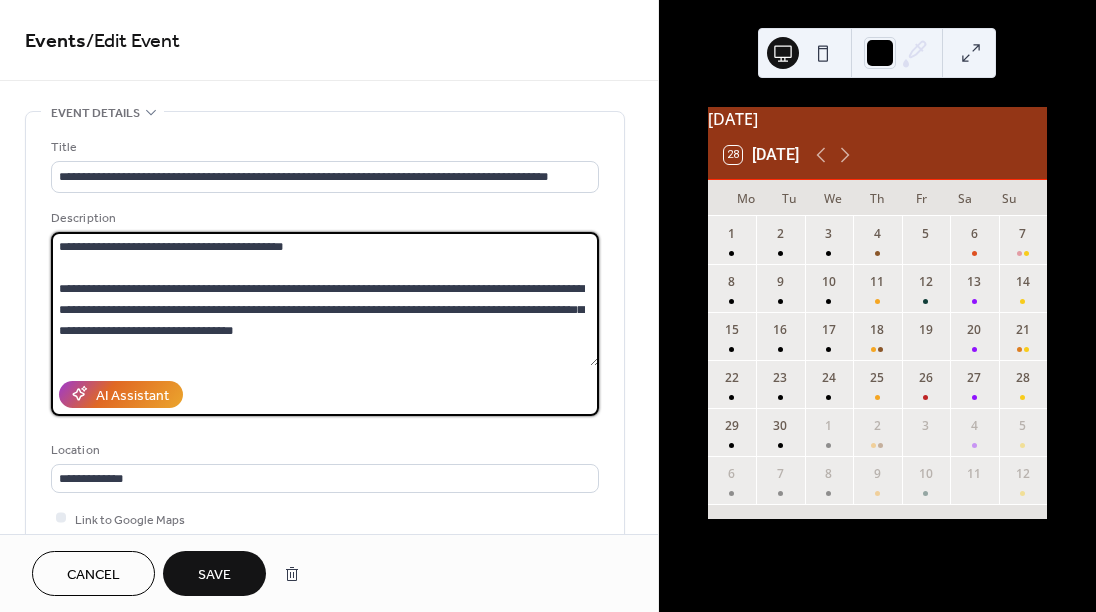 click at bounding box center (325, 299) 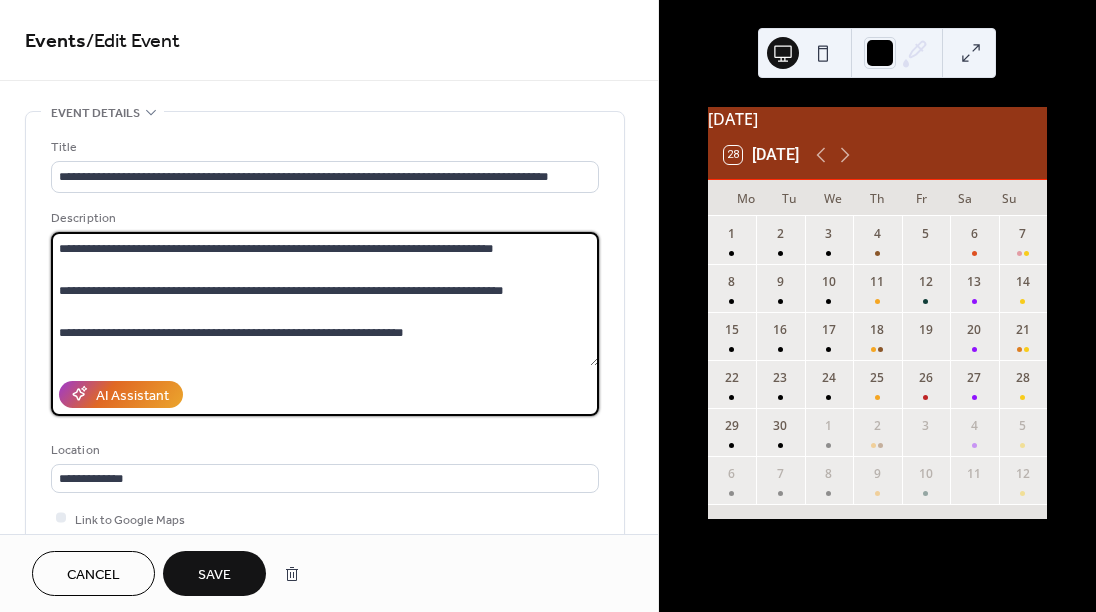 scroll, scrollTop: 161, scrollLeft: 0, axis: vertical 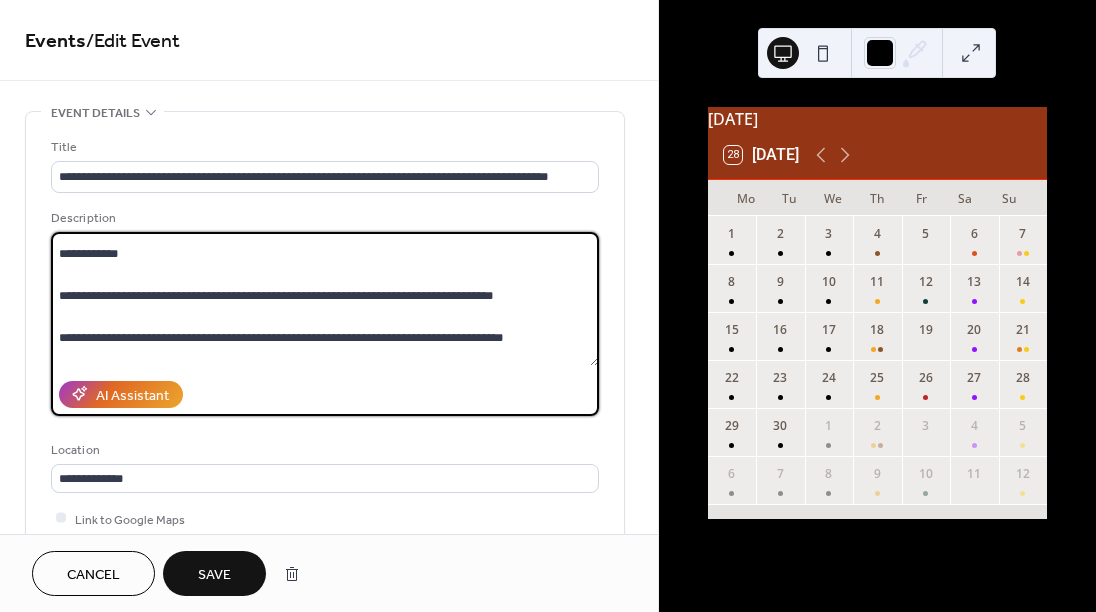 drag, startPoint x: 246, startPoint y: 311, endPoint x: 316, endPoint y: 292, distance: 72.53275 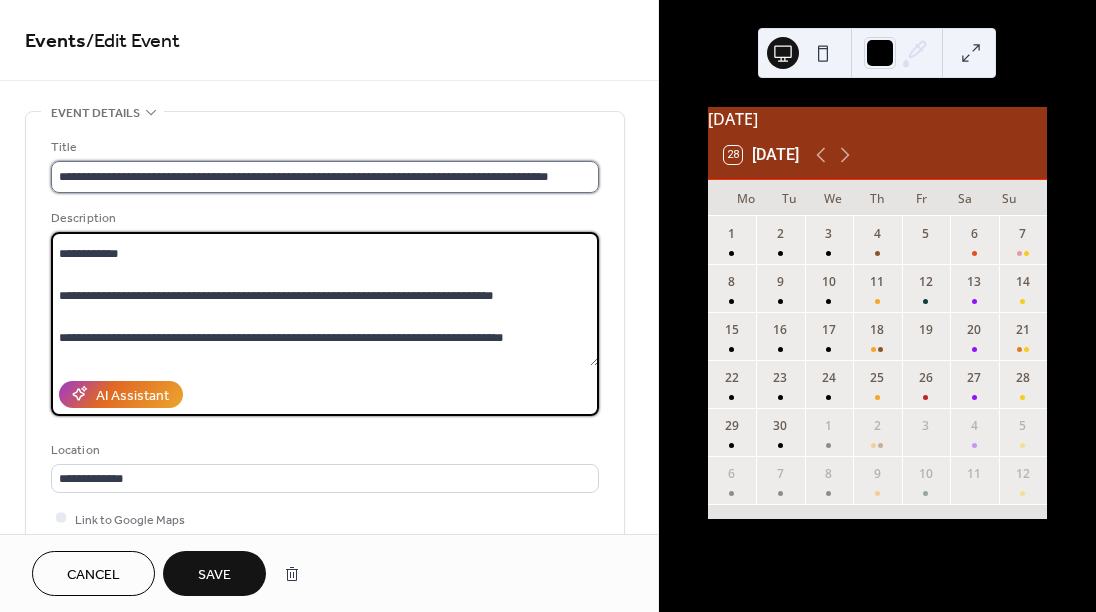 click on "**********" at bounding box center (325, 177) 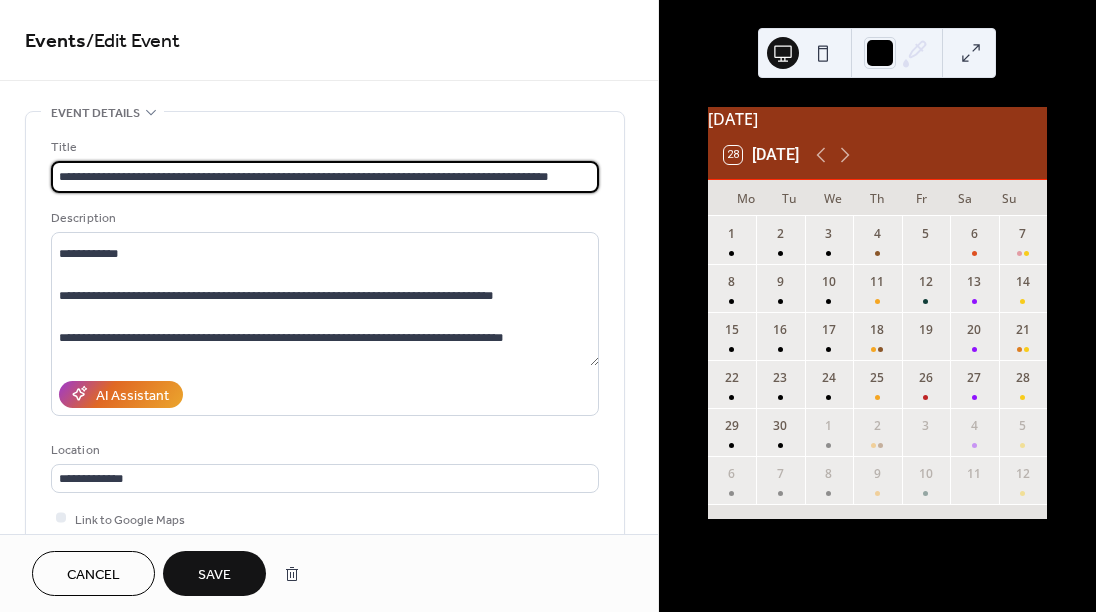 scroll, scrollTop: 0, scrollLeft: 46, axis: horizontal 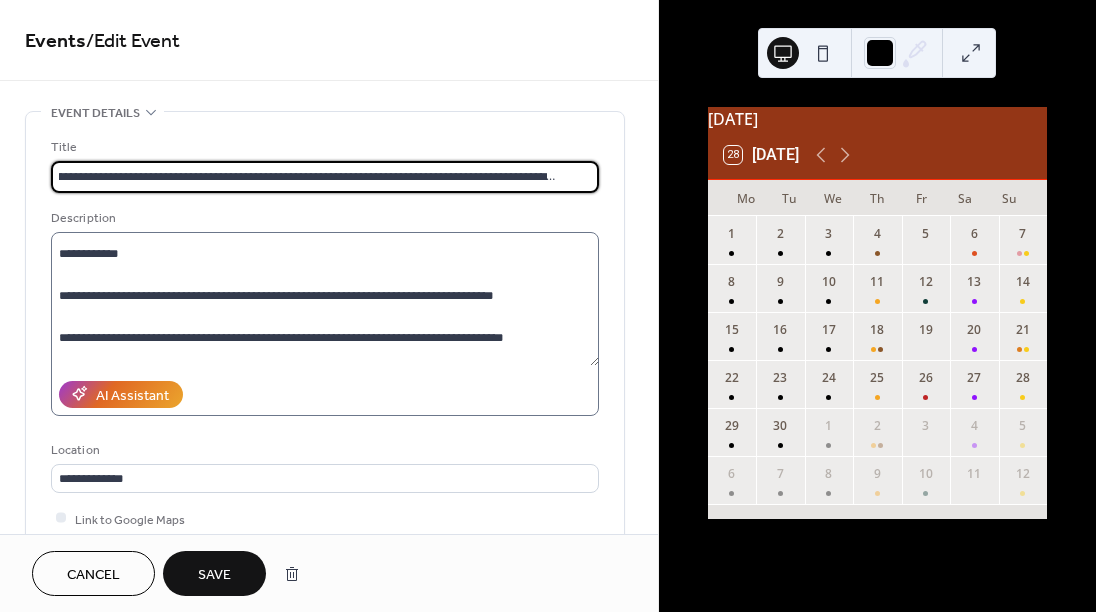 type on "**********" 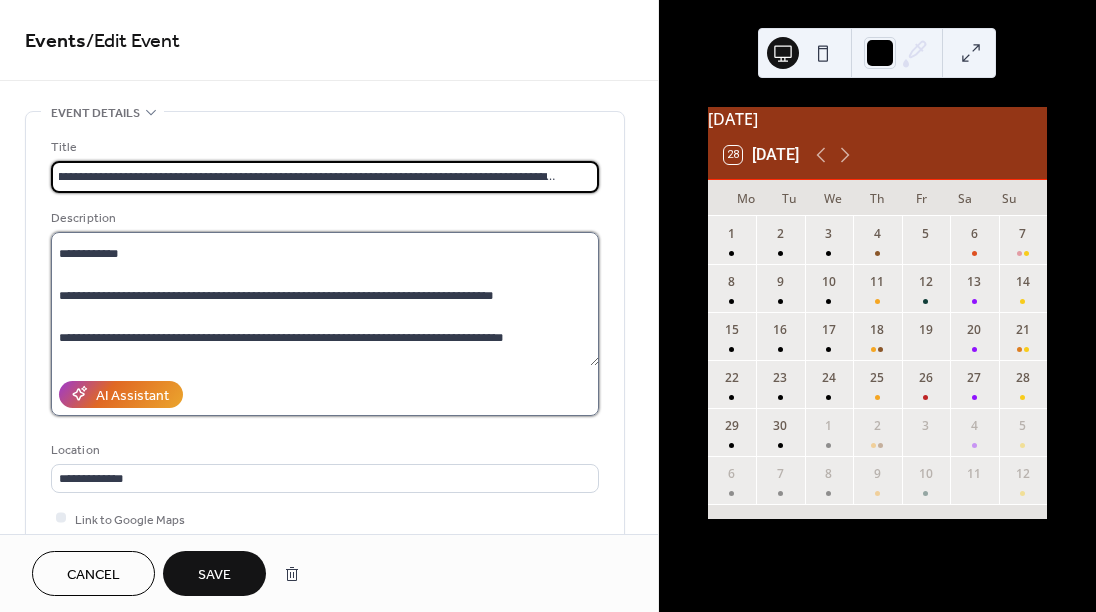 click at bounding box center (325, 299) 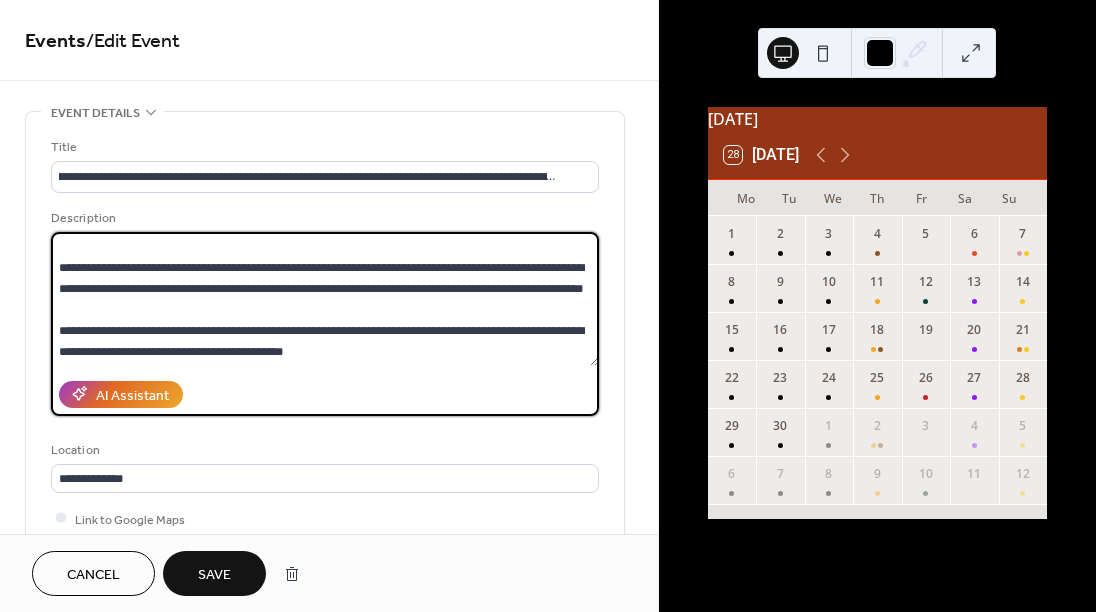 scroll, scrollTop: 735, scrollLeft: 0, axis: vertical 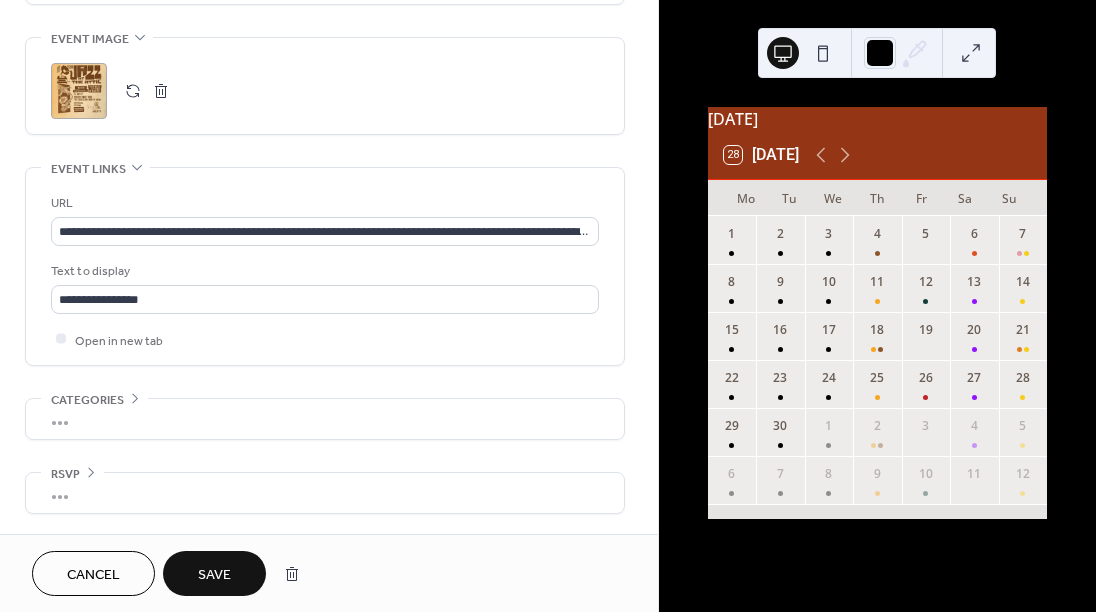 click on "Save" at bounding box center (214, 575) 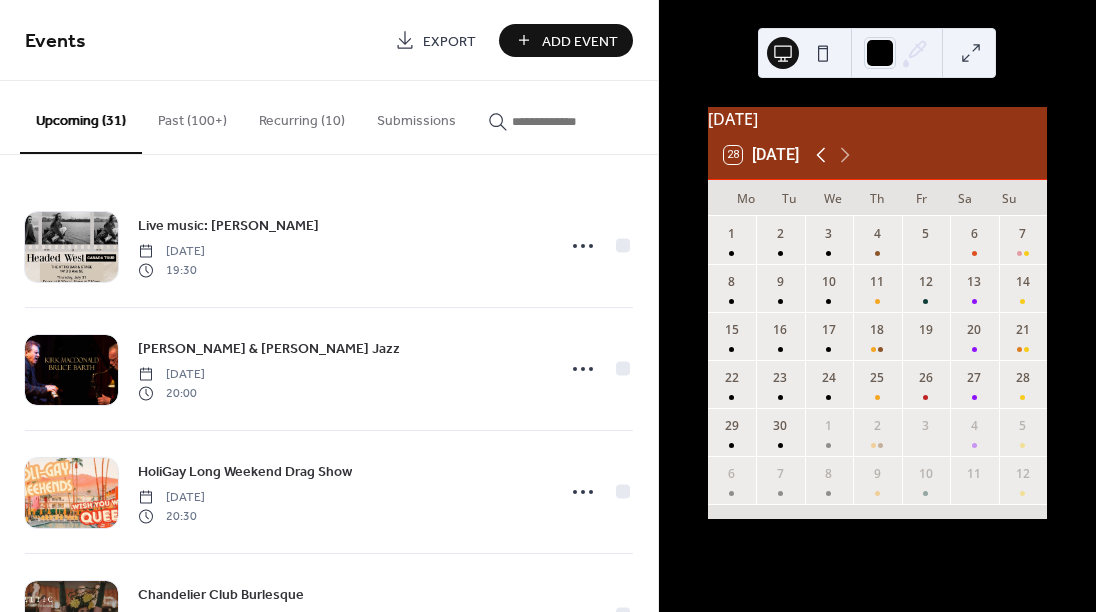 click 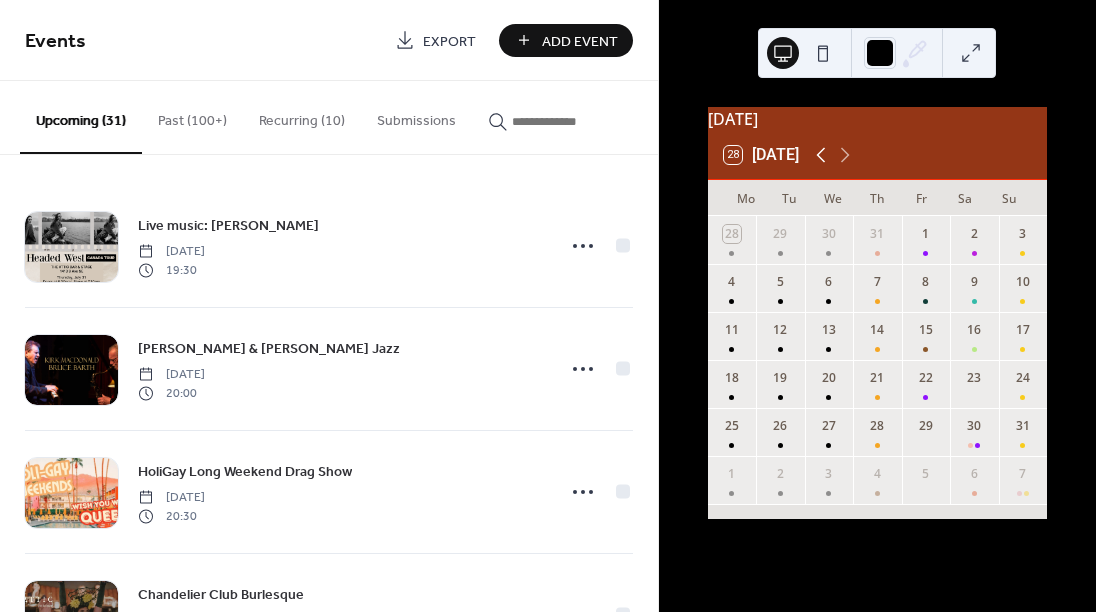 click 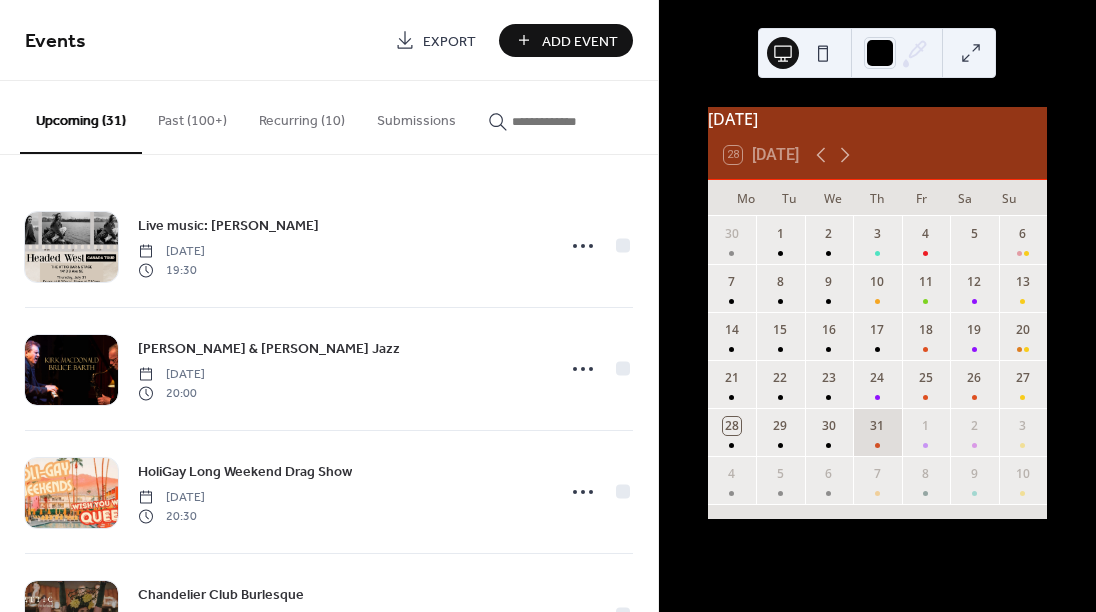 click on "31" at bounding box center [877, 432] 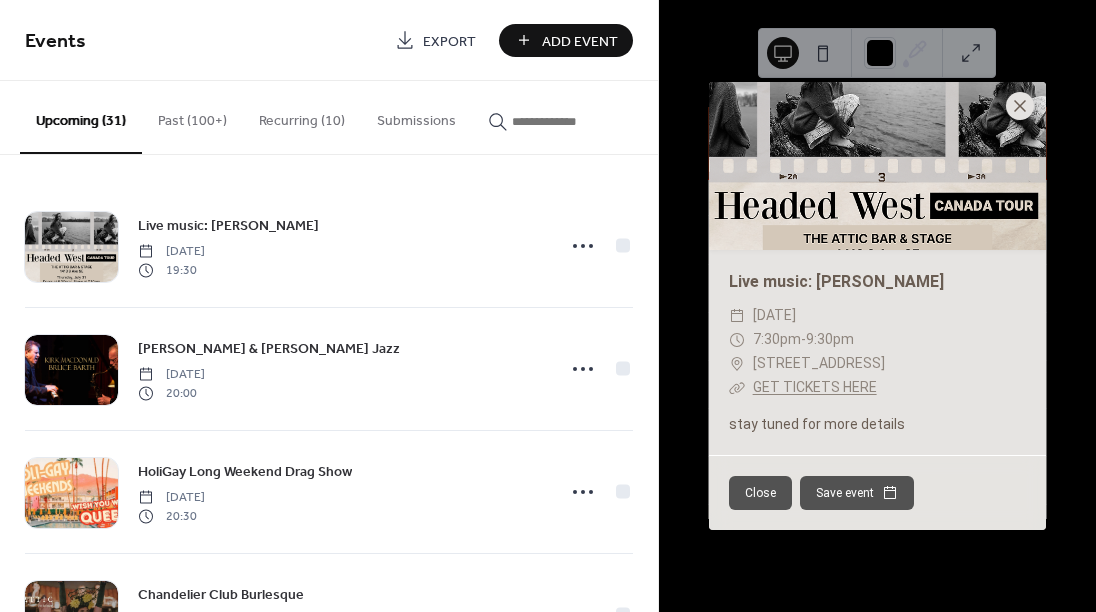 click 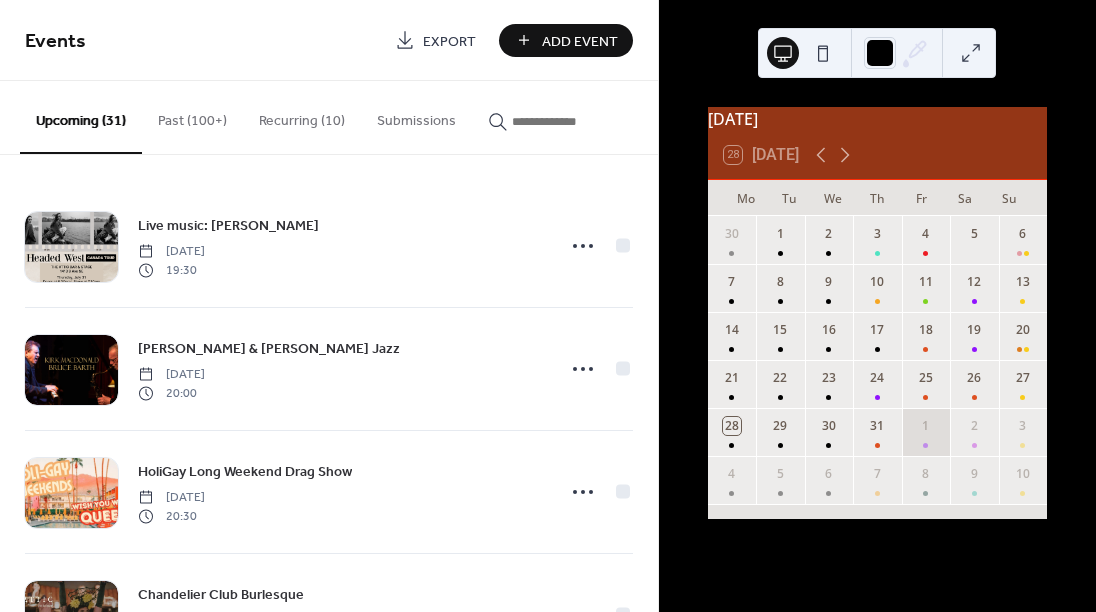 click at bounding box center (925, 445) 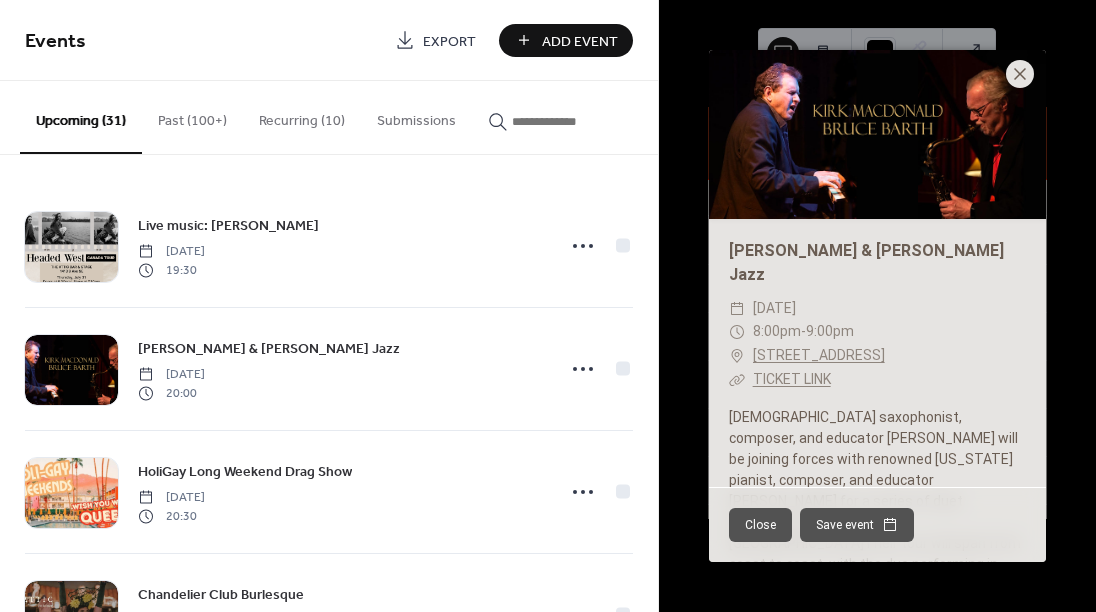 click 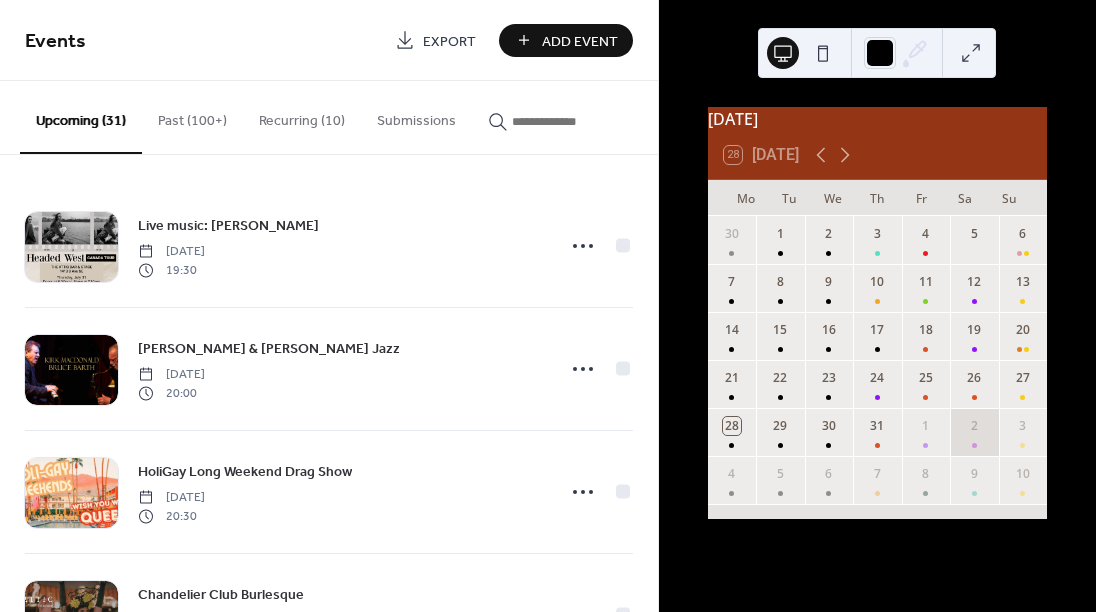 click at bounding box center [974, 445] 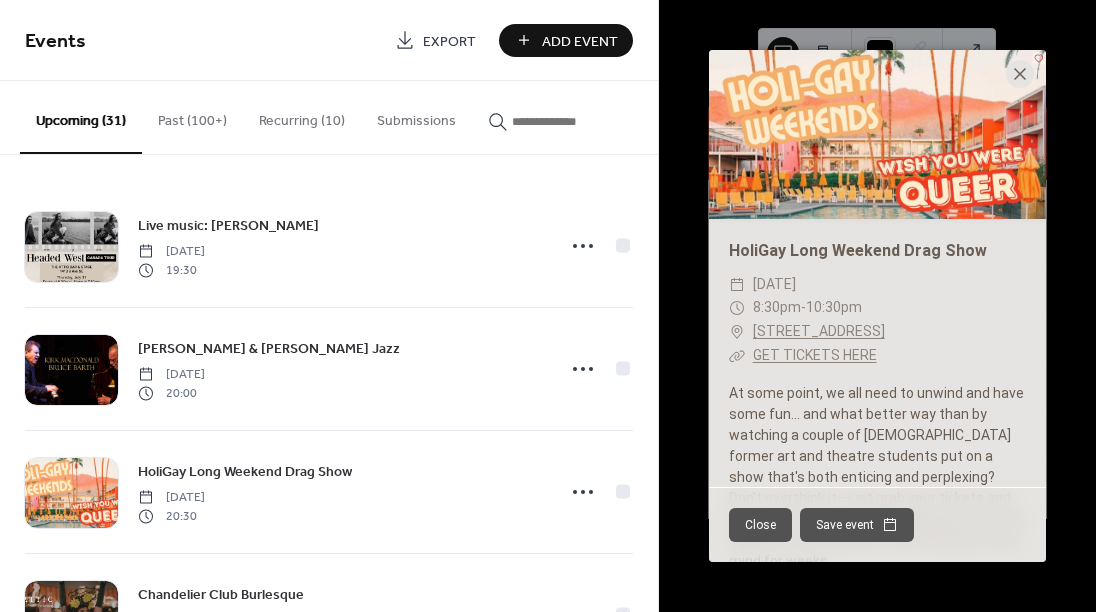 click 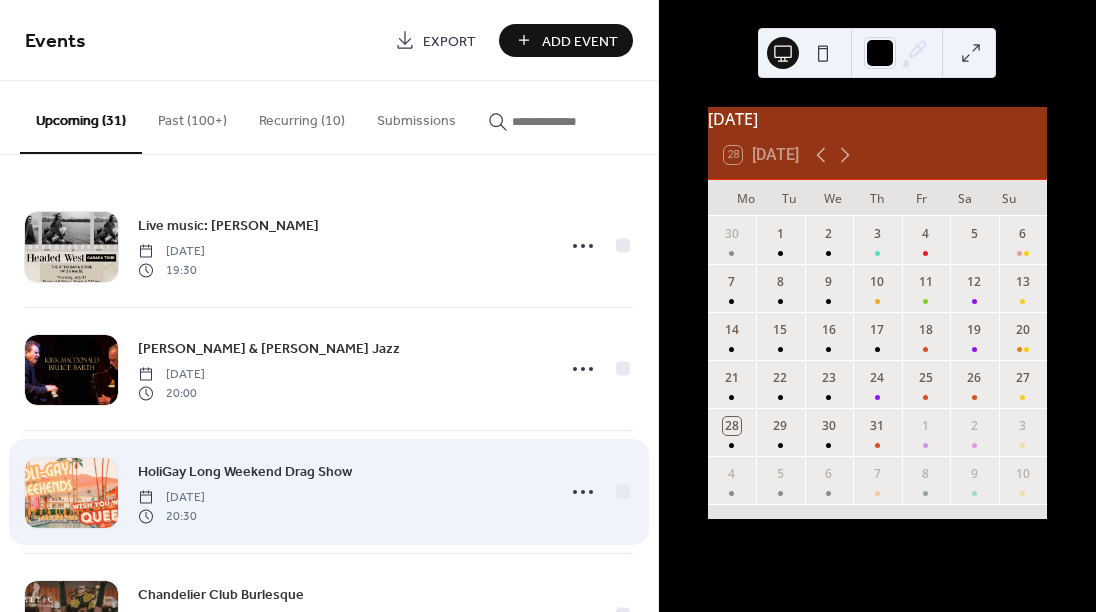 click on "HoliGay Long Weekend Drag Show" at bounding box center (245, 472) 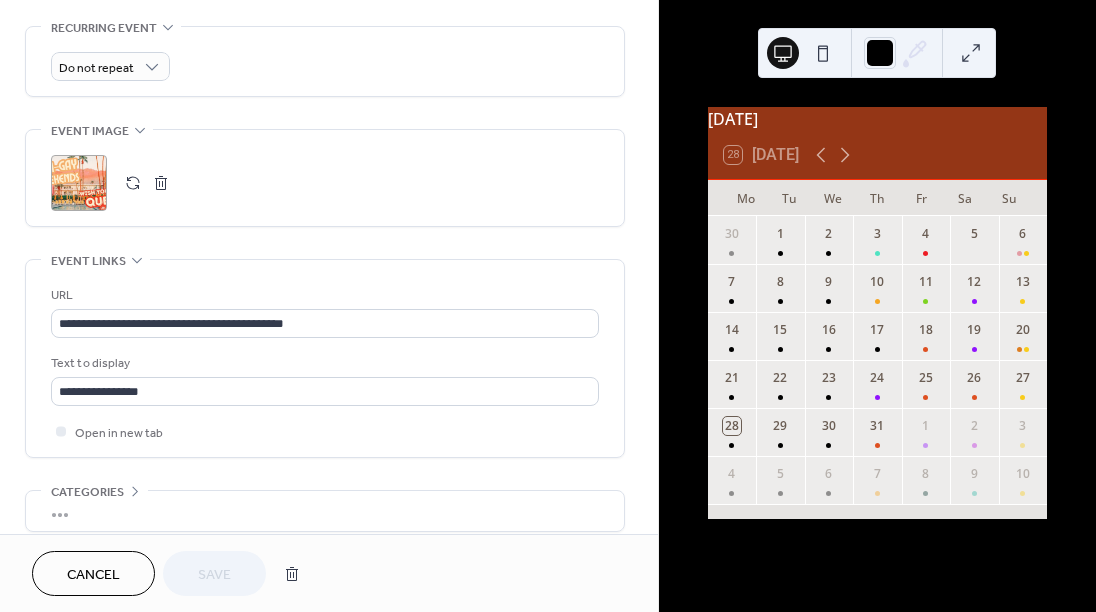 scroll, scrollTop: 862, scrollLeft: 0, axis: vertical 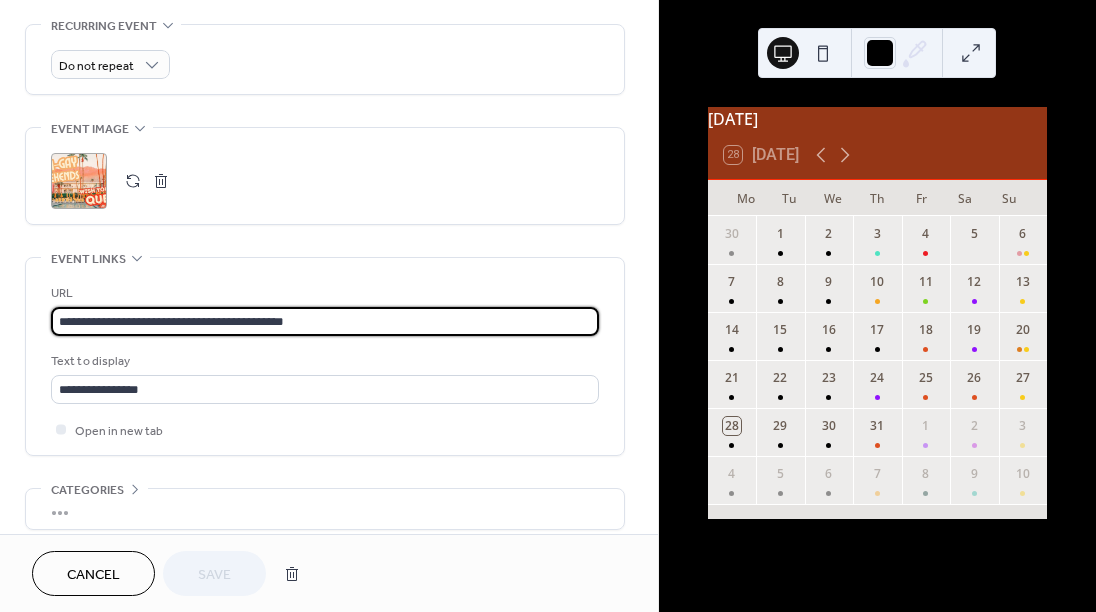 click on "**********" at bounding box center (325, 321) 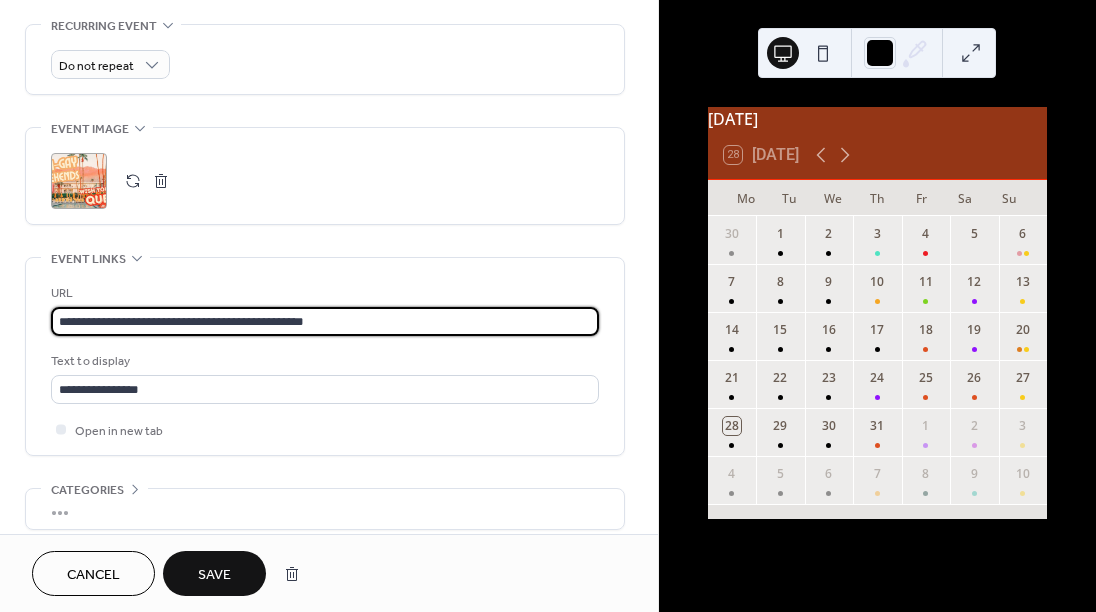 type on "**********" 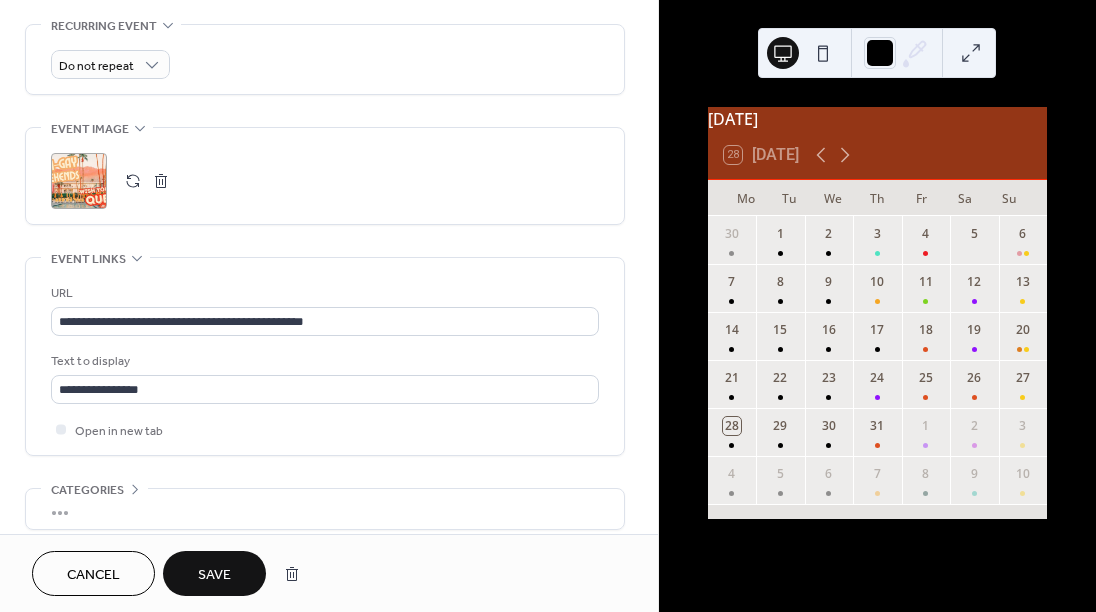 click on "Save" at bounding box center [214, 575] 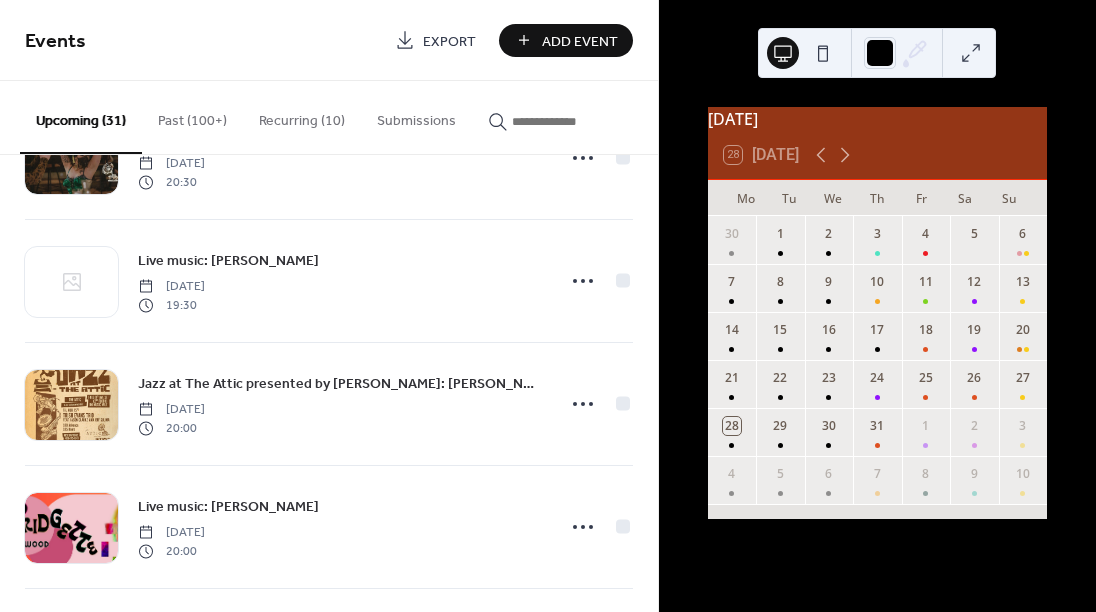 scroll, scrollTop: 350, scrollLeft: 0, axis: vertical 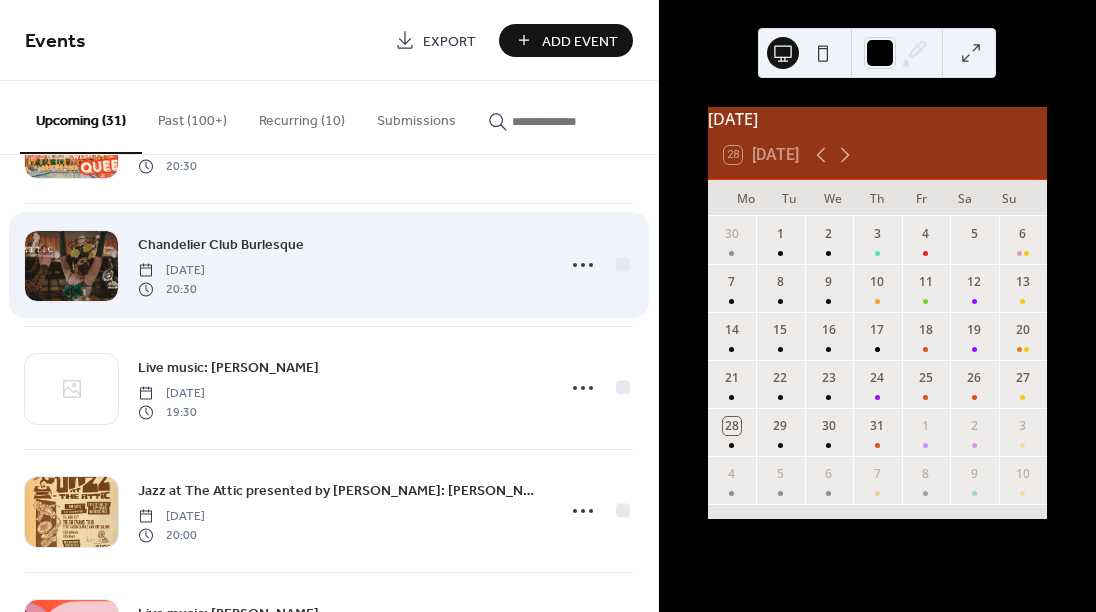 click on "Chandelier Club Burlesque" at bounding box center [221, 245] 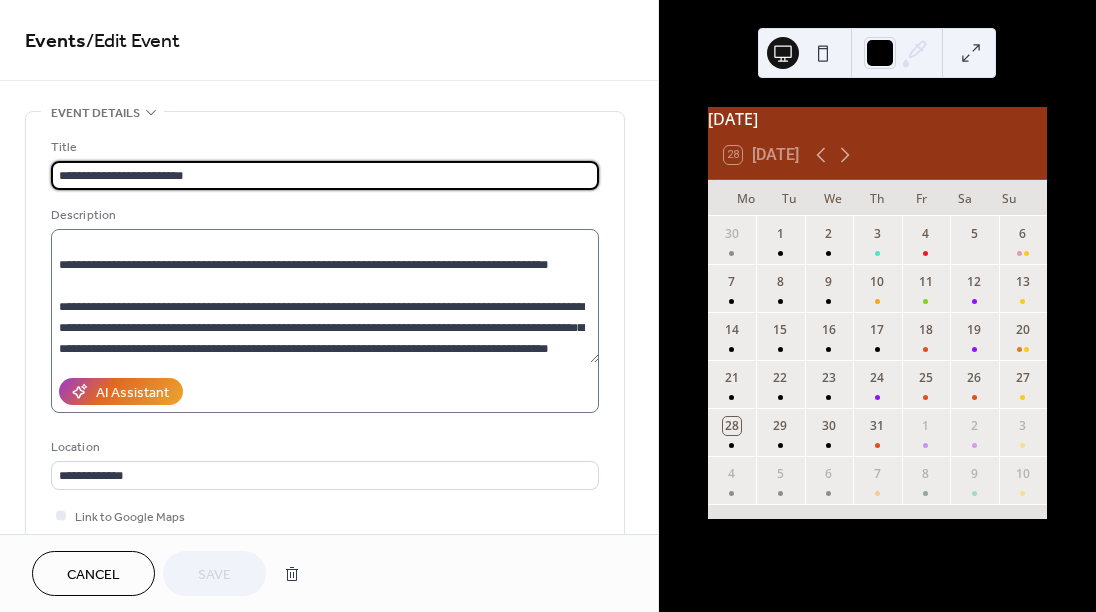 scroll, scrollTop: 273, scrollLeft: 0, axis: vertical 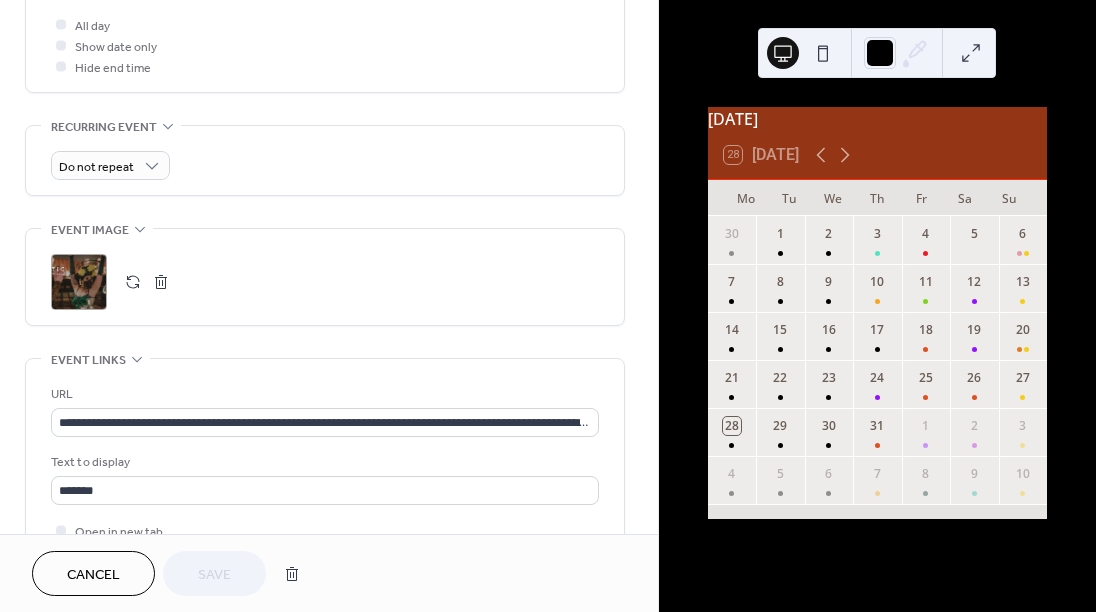 click at bounding box center [161, 282] 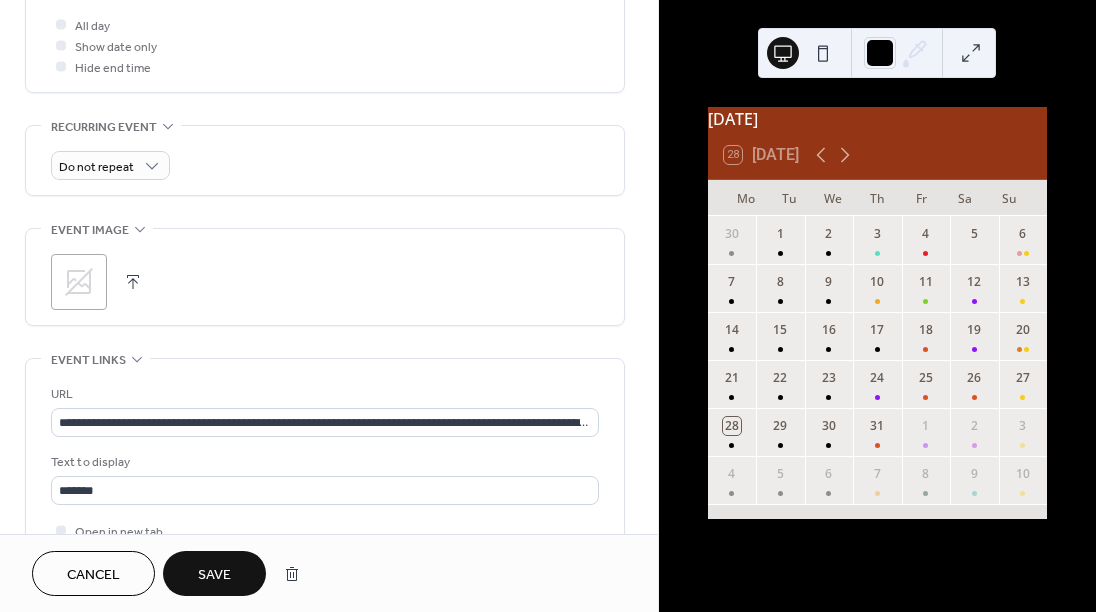 click at bounding box center [133, 282] 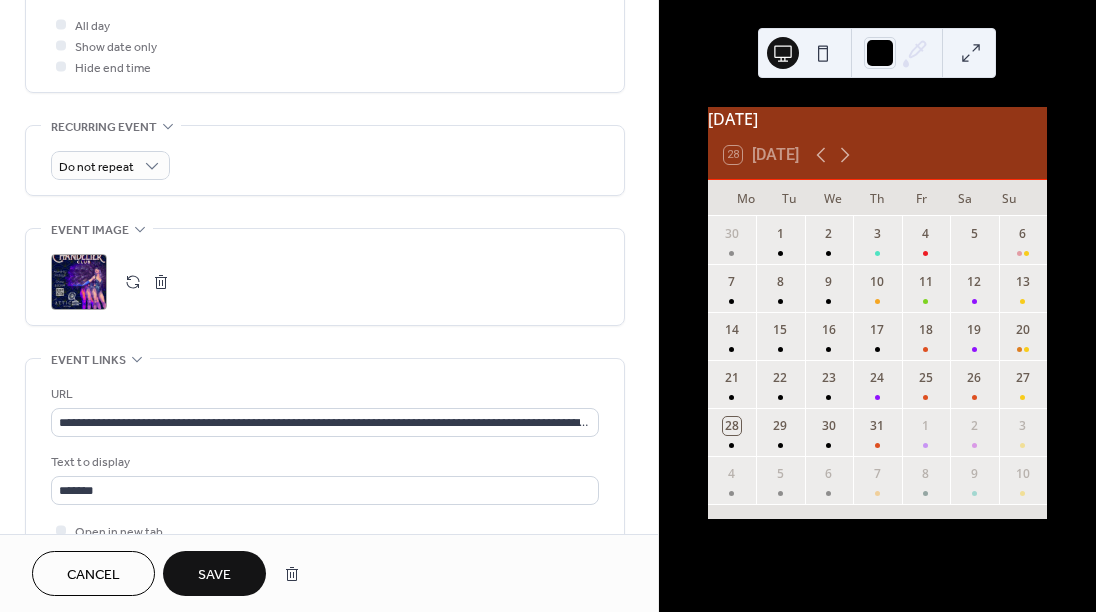 click on "Save" at bounding box center (214, 575) 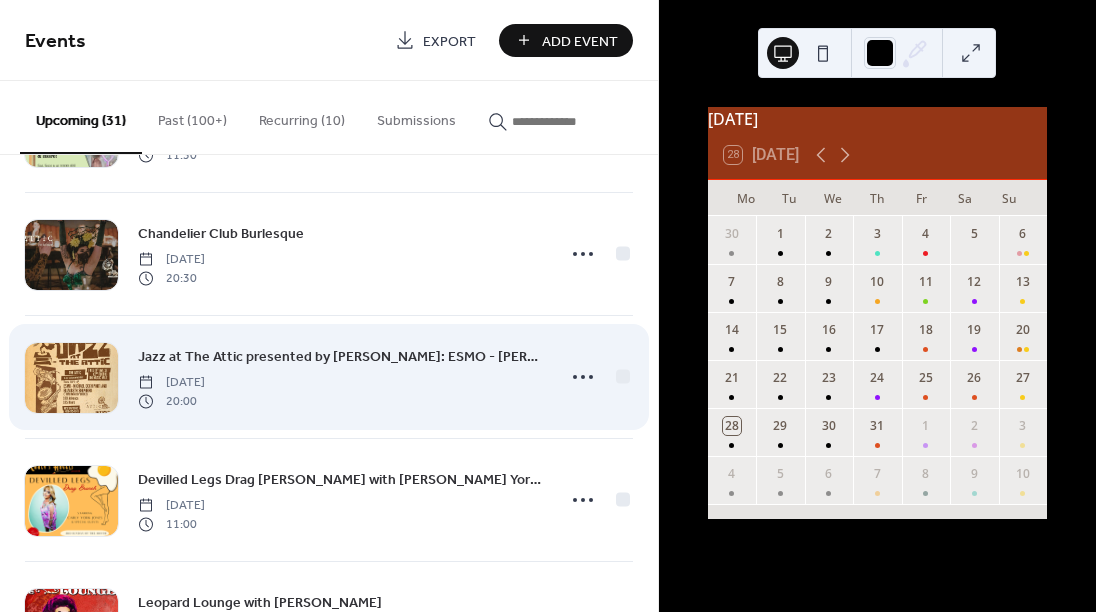 scroll, scrollTop: 1465, scrollLeft: 0, axis: vertical 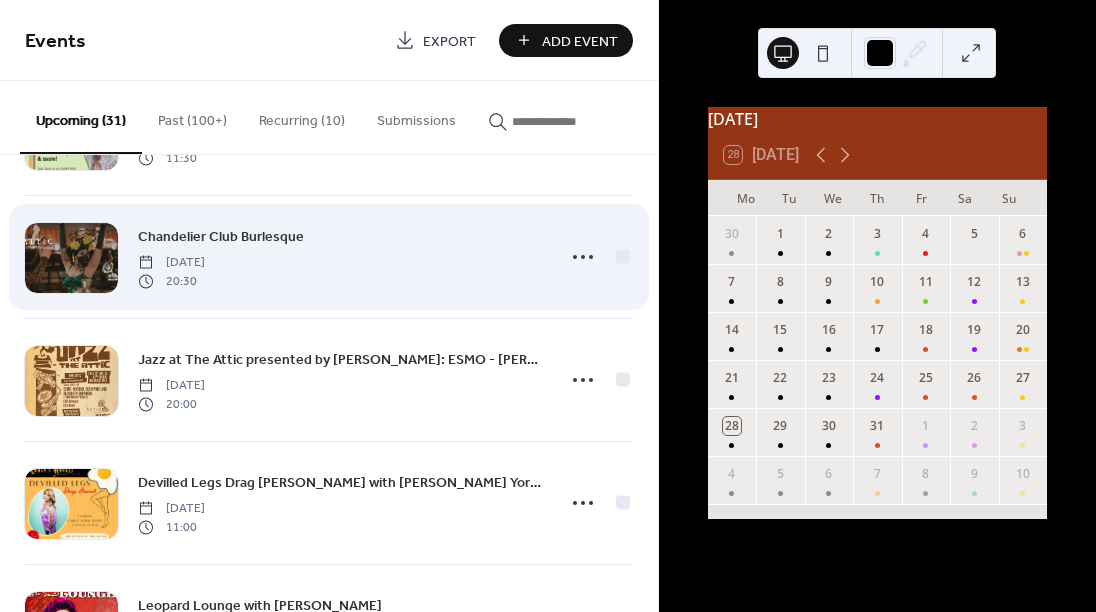 click on "Chandelier Club Burlesque" at bounding box center (221, 237) 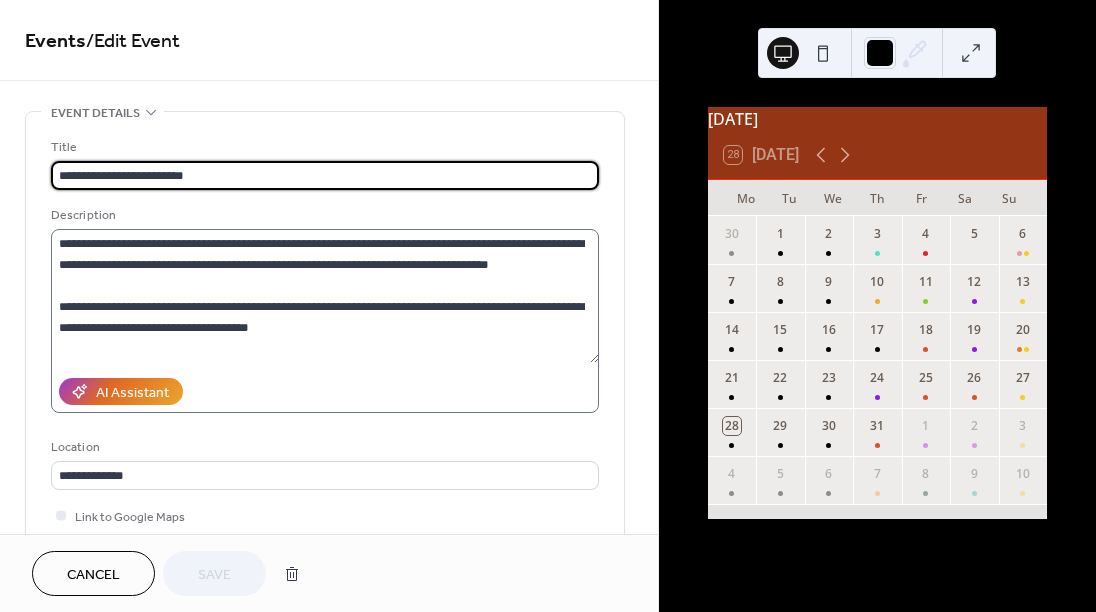scroll, scrollTop: 273, scrollLeft: 0, axis: vertical 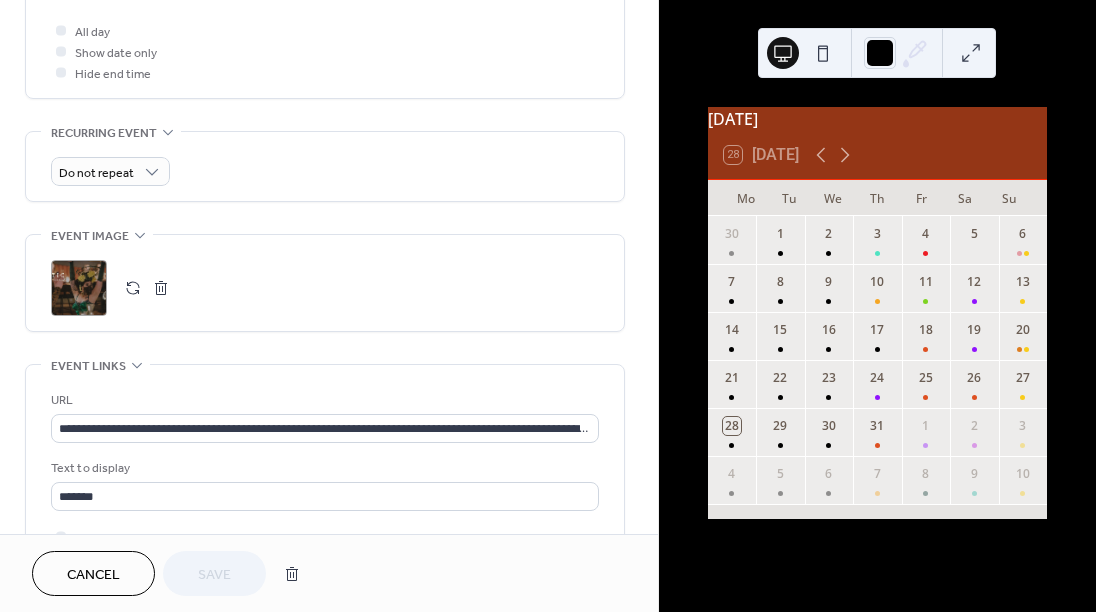 click at bounding box center (161, 288) 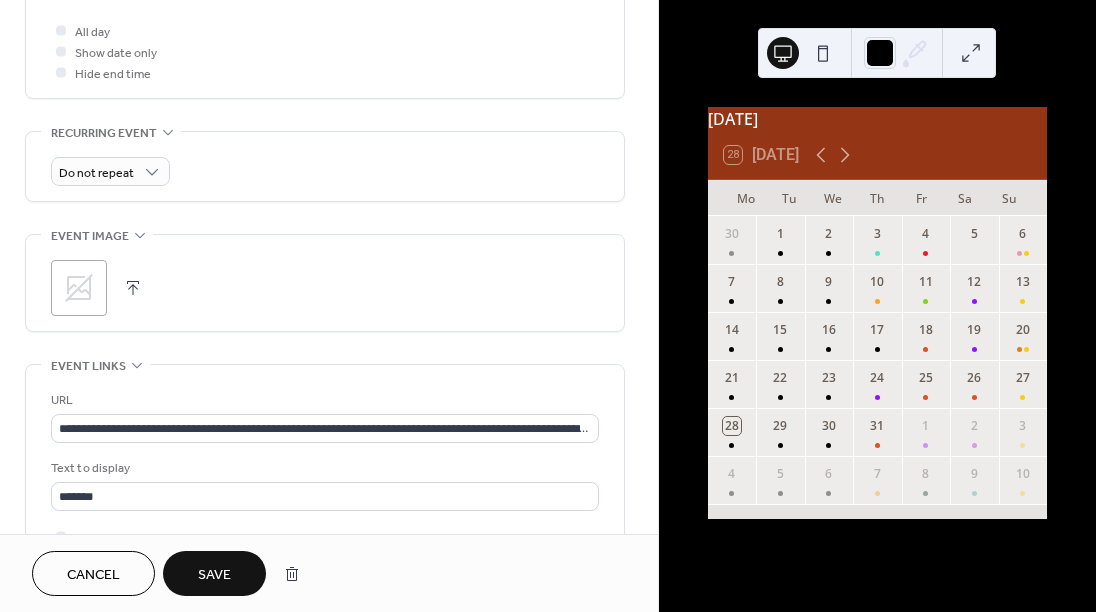 click at bounding box center (133, 288) 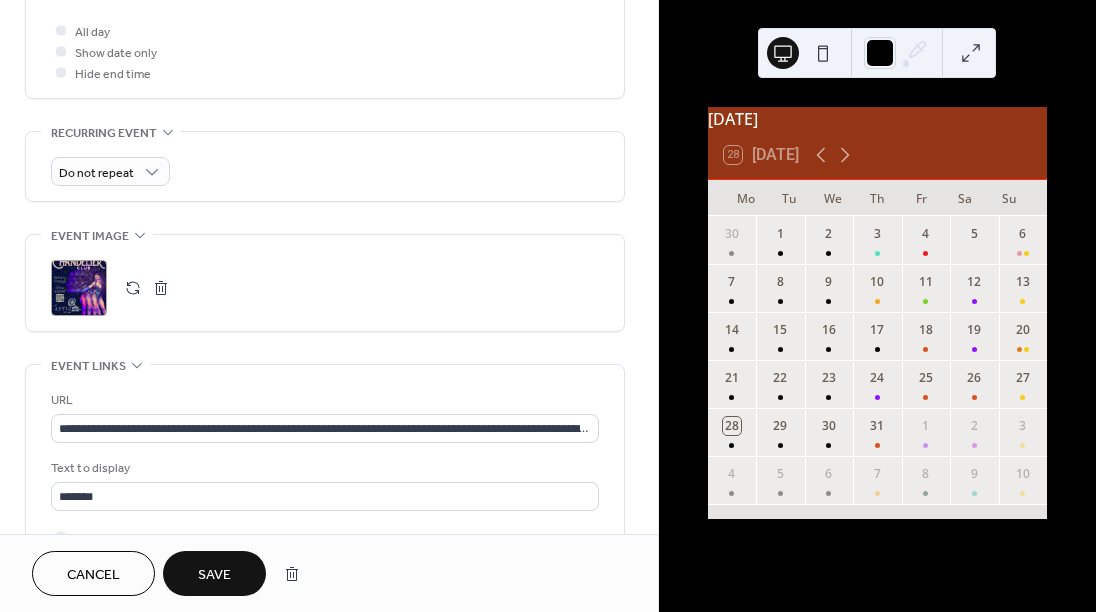 click on "Save" at bounding box center [214, 575] 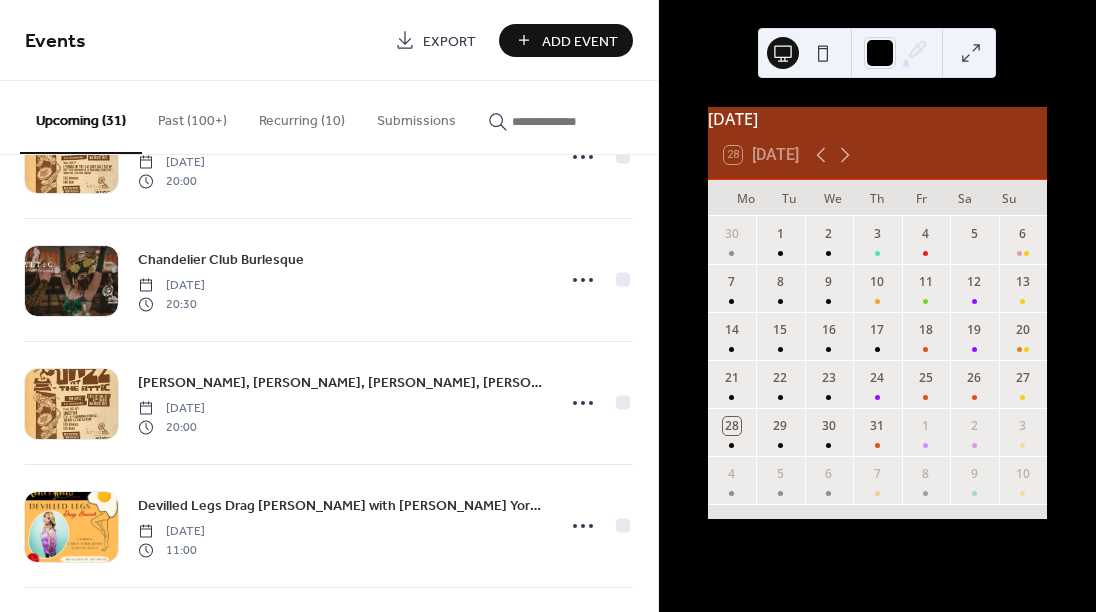 scroll, scrollTop: 2027, scrollLeft: 0, axis: vertical 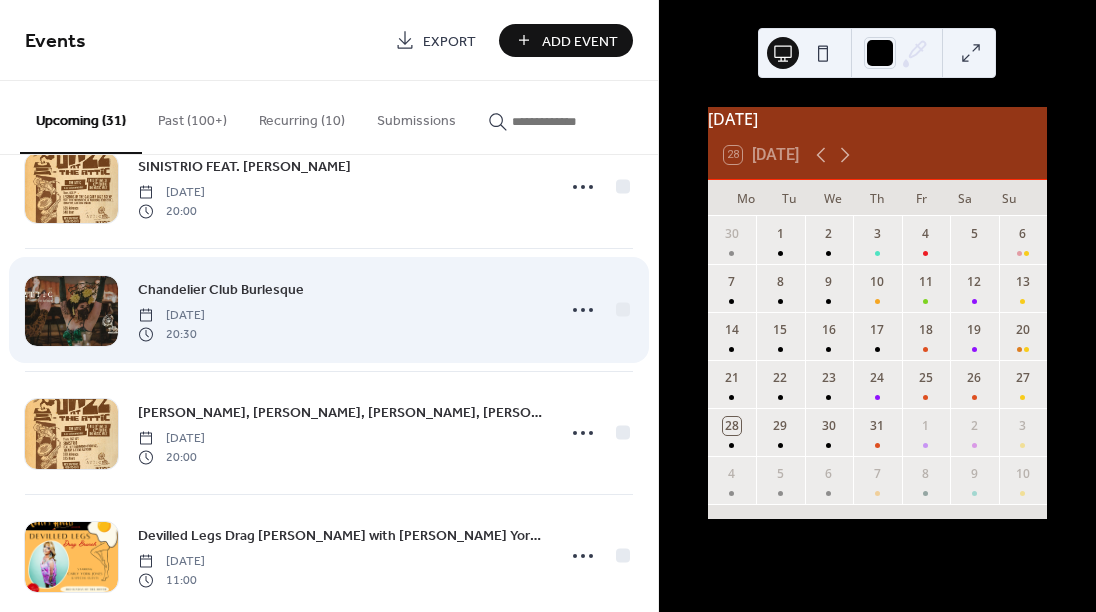 click on "Chandelier Club Burlesque" at bounding box center [221, 290] 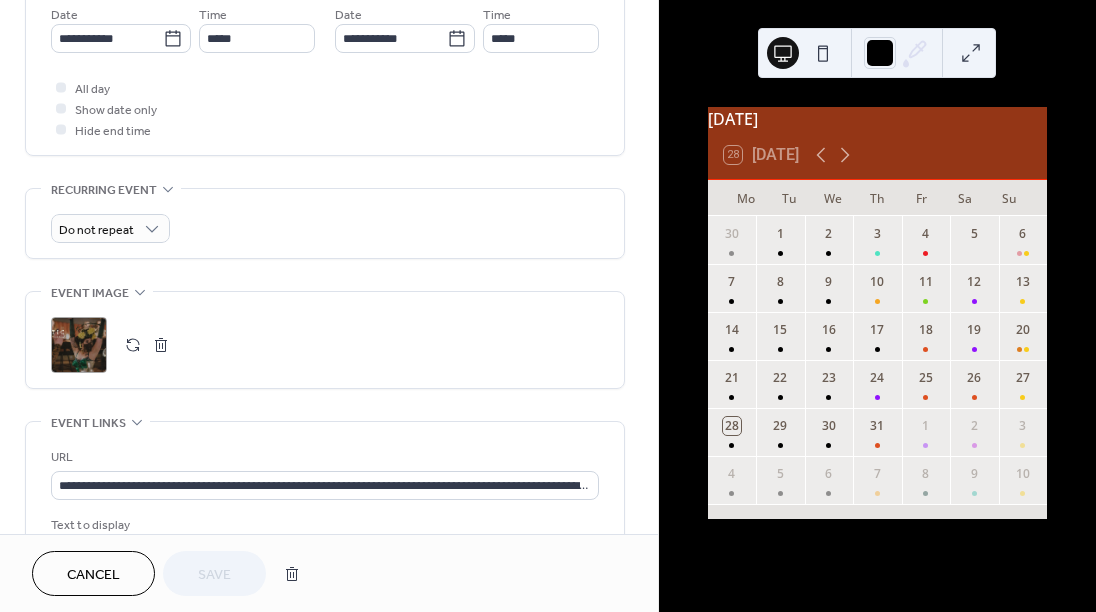 scroll, scrollTop: 859, scrollLeft: 0, axis: vertical 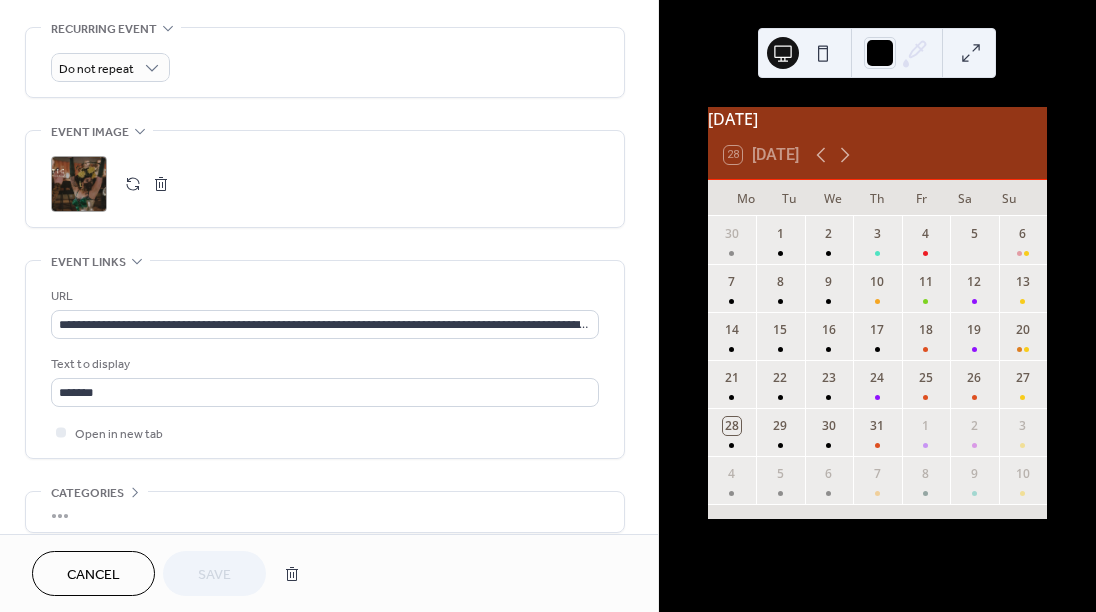 click at bounding box center [161, 184] 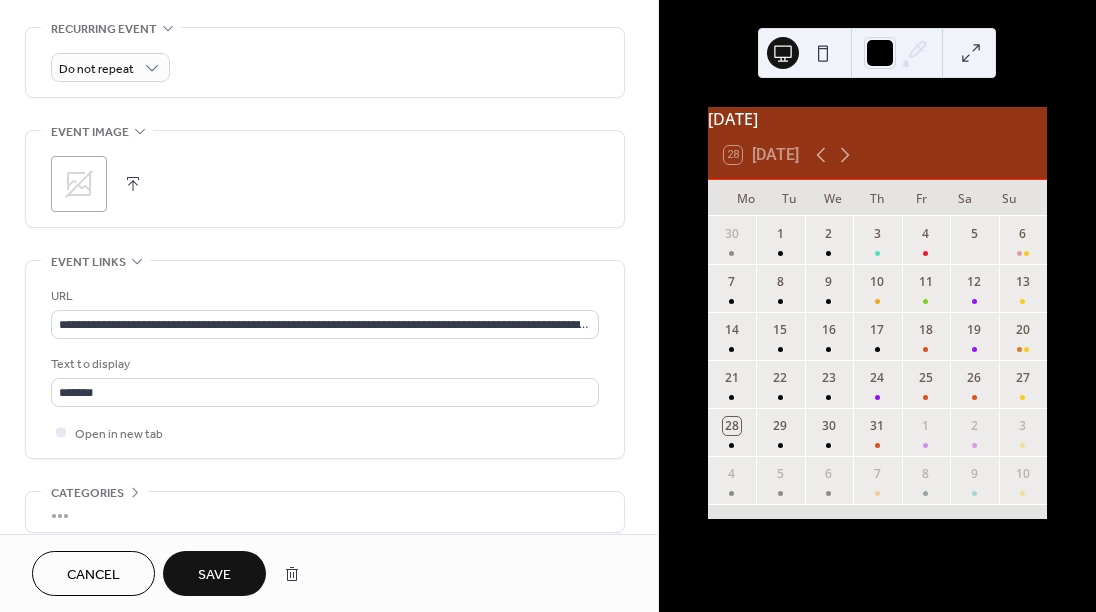 click at bounding box center [133, 184] 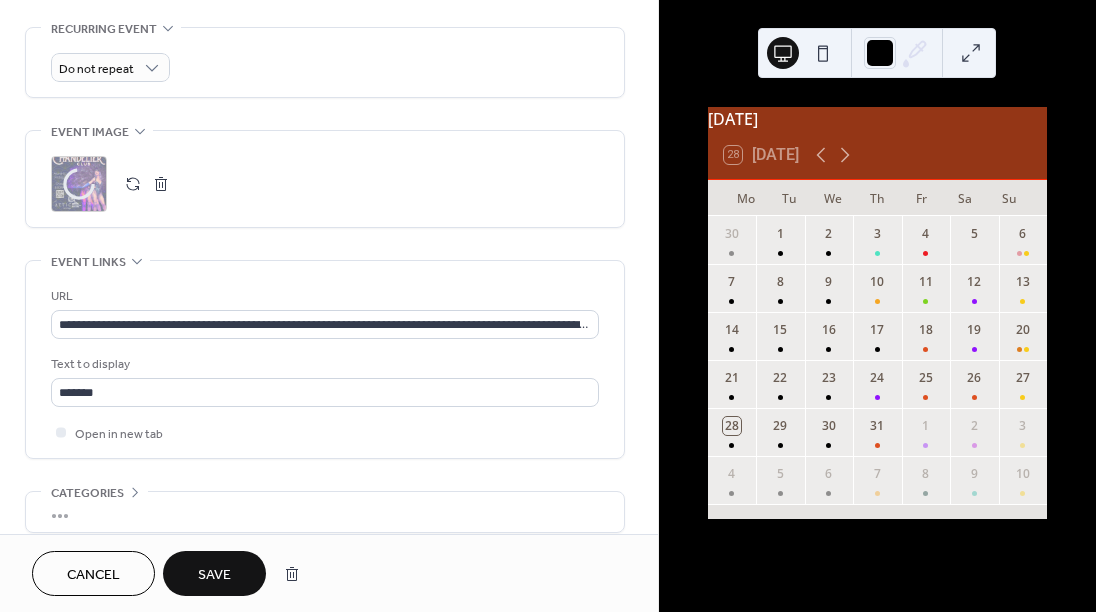 click on "Save" at bounding box center (214, 575) 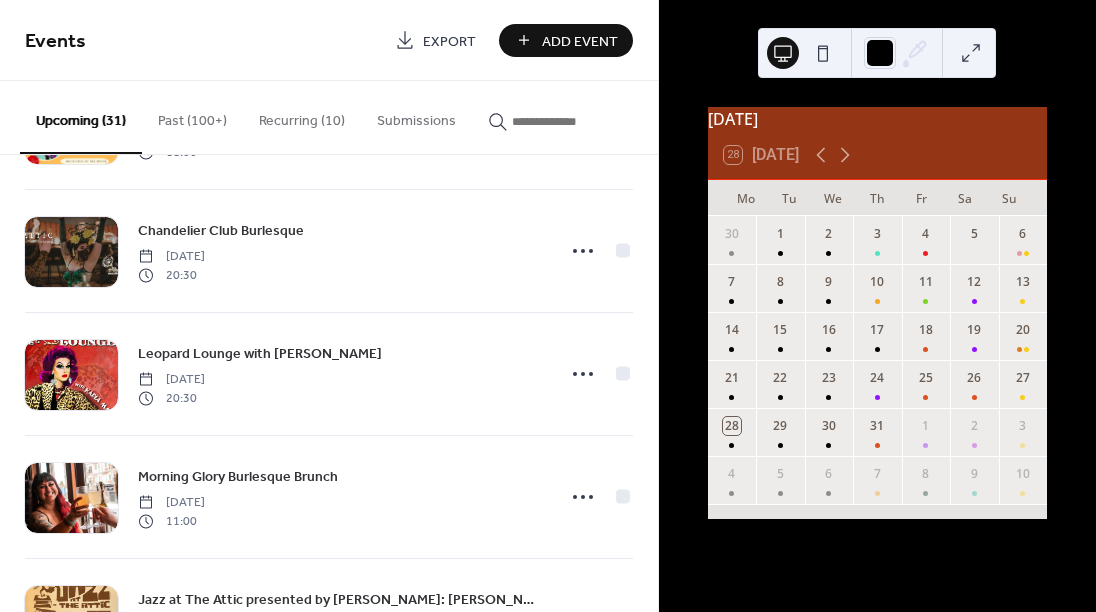 scroll, scrollTop: 2454, scrollLeft: 0, axis: vertical 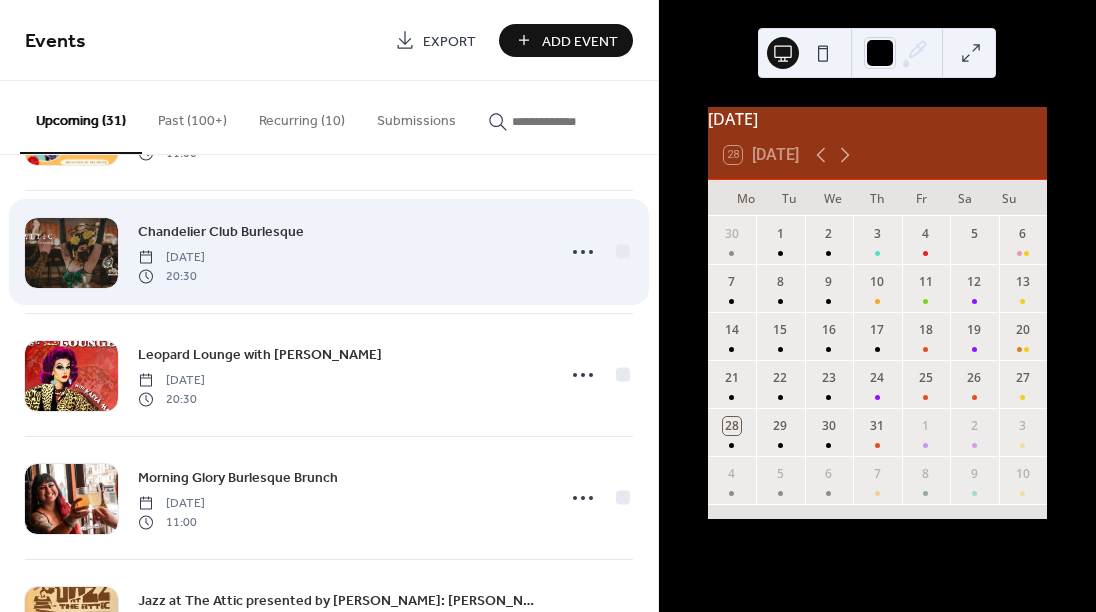 click on "Chandelier Club Burlesque" at bounding box center (221, 232) 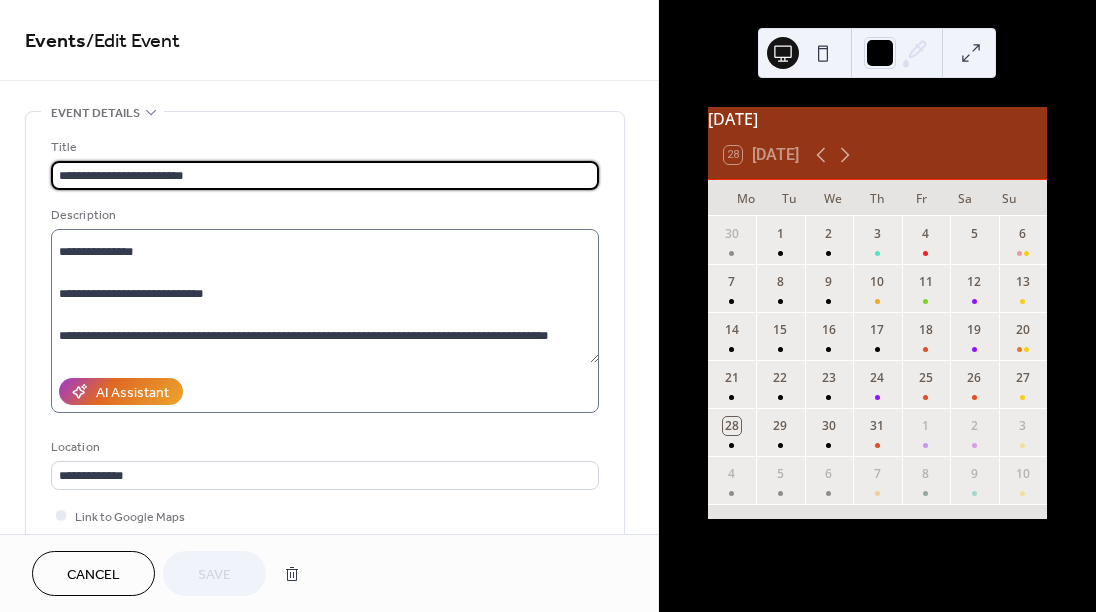 scroll, scrollTop: 273, scrollLeft: 0, axis: vertical 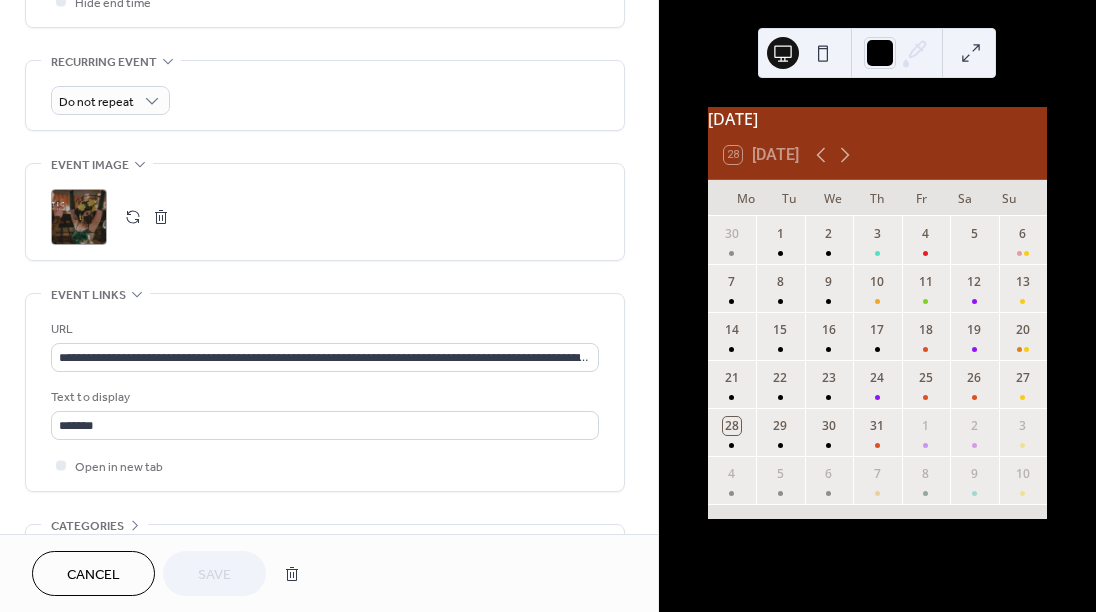 click at bounding box center (161, 217) 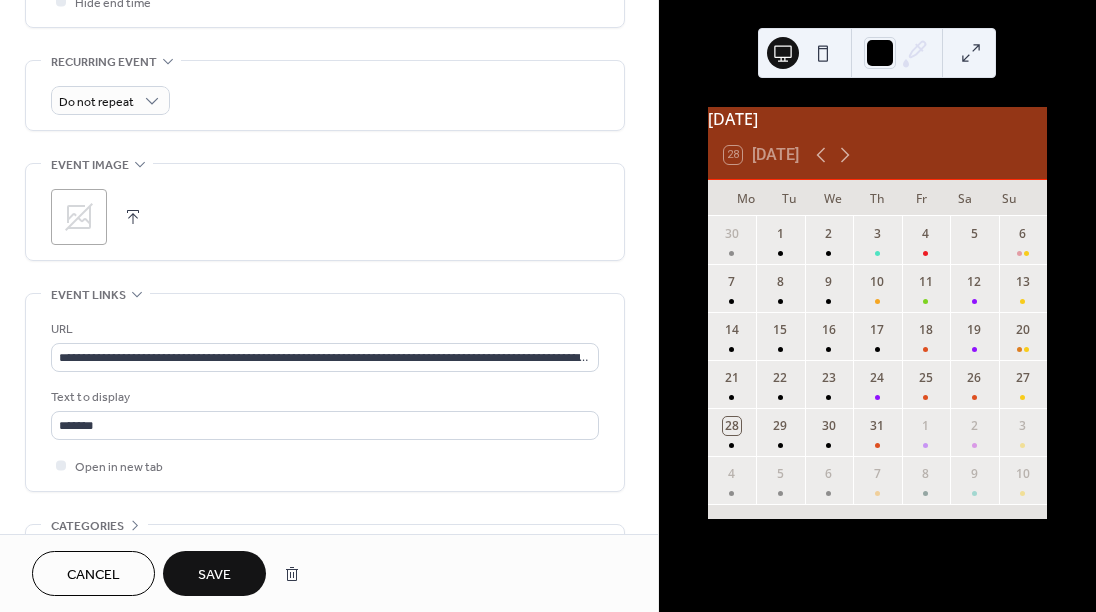 click at bounding box center (133, 217) 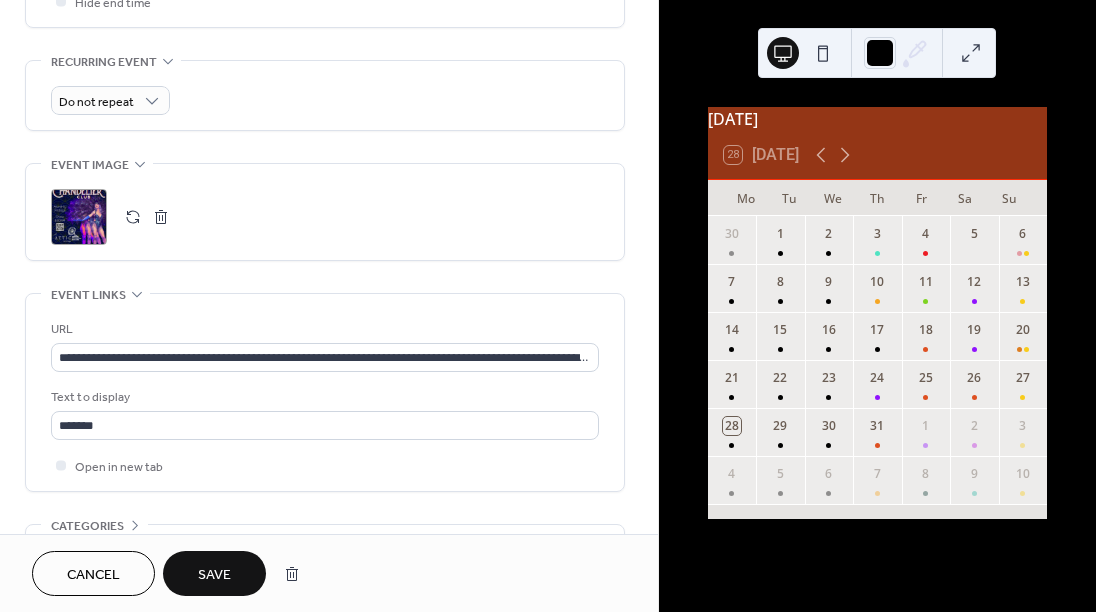 click on "Save" at bounding box center (214, 575) 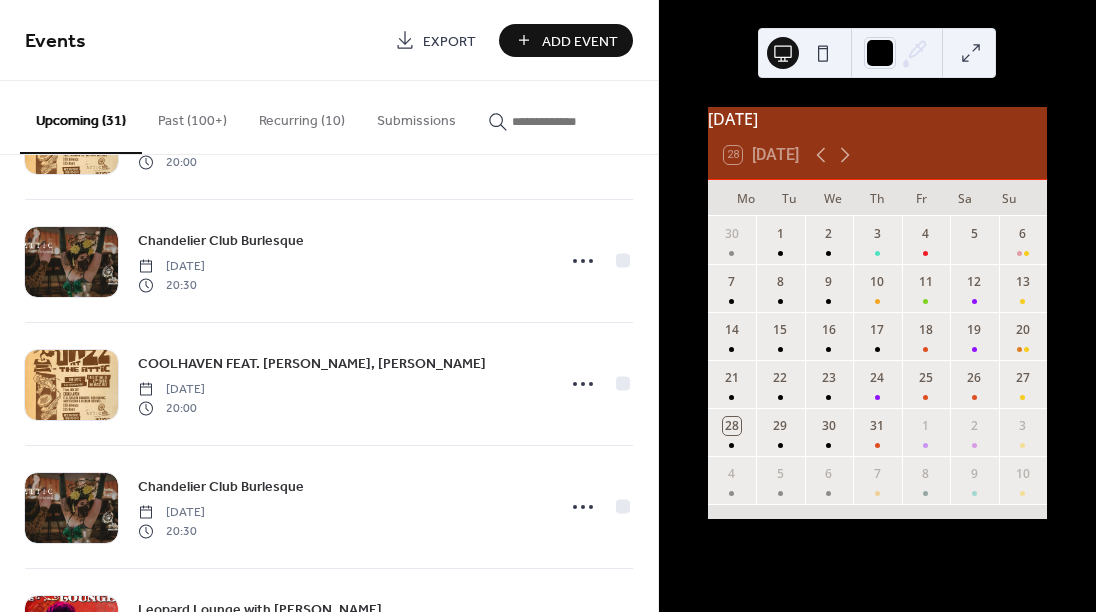 scroll, scrollTop: 2943, scrollLeft: 0, axis: vertical 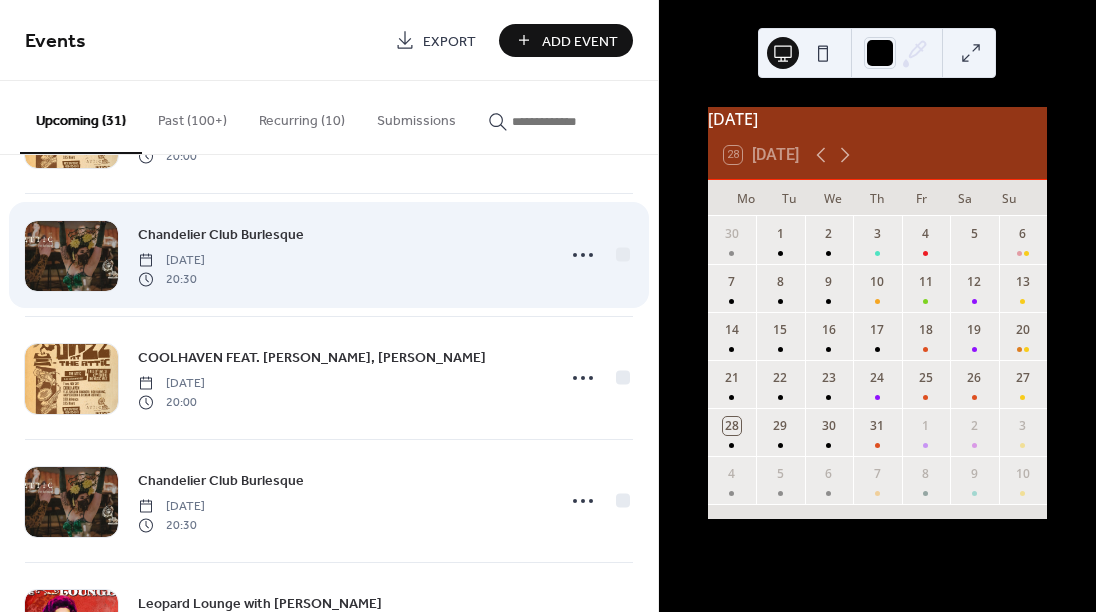 click on "Chandelier Club Burlesque" at bounding box center [221, 235] 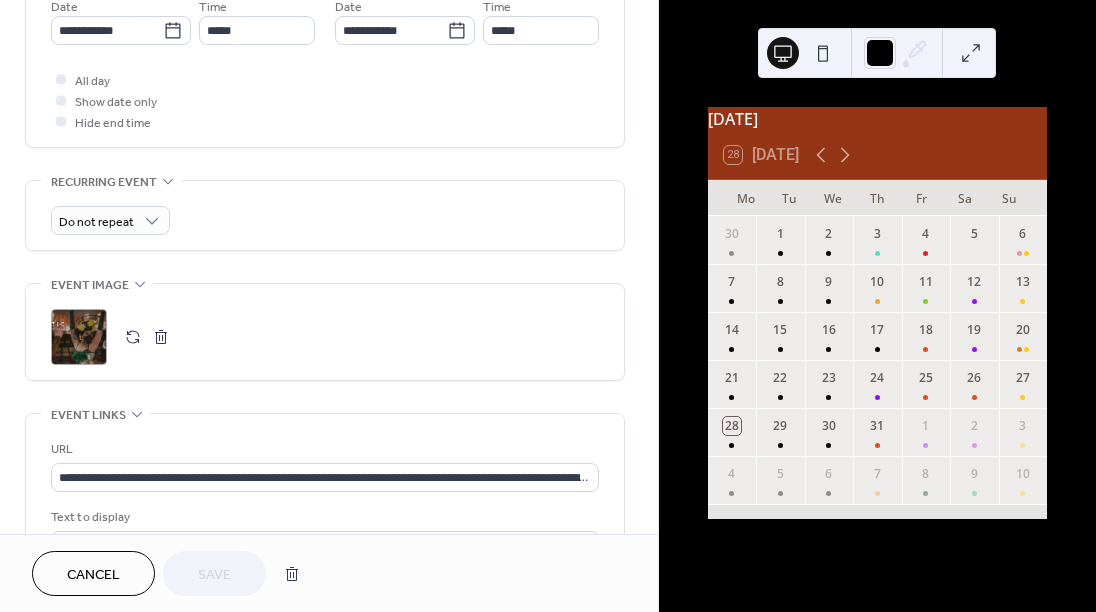 scroll, scrollTop: 707, scrollLeft: 0, axis: vertical 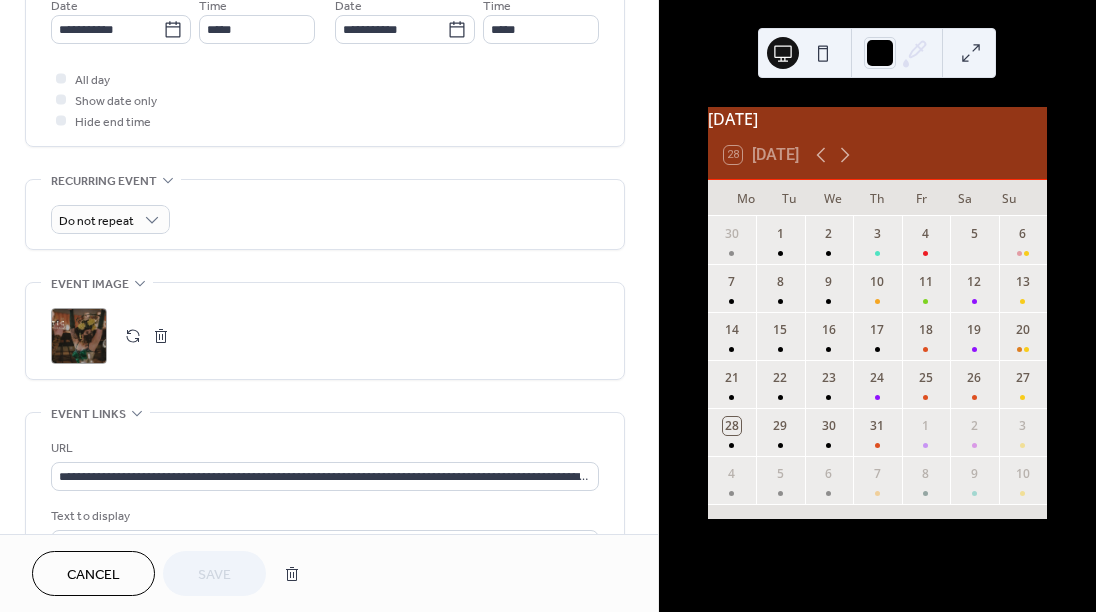 click at bounding box center [161, 336] 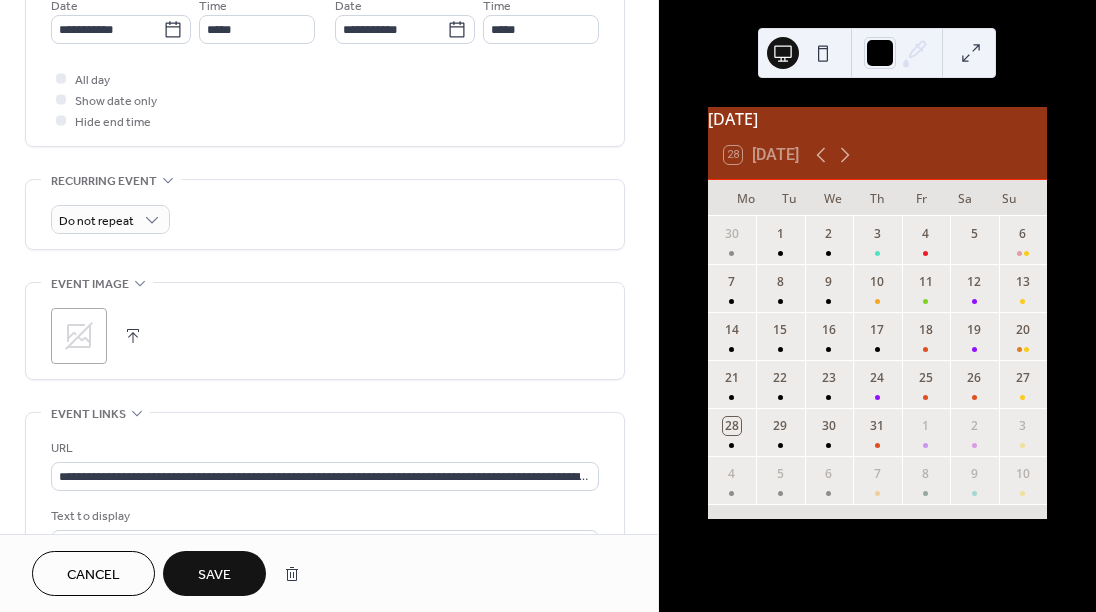 click at bounding box center [133, 336] 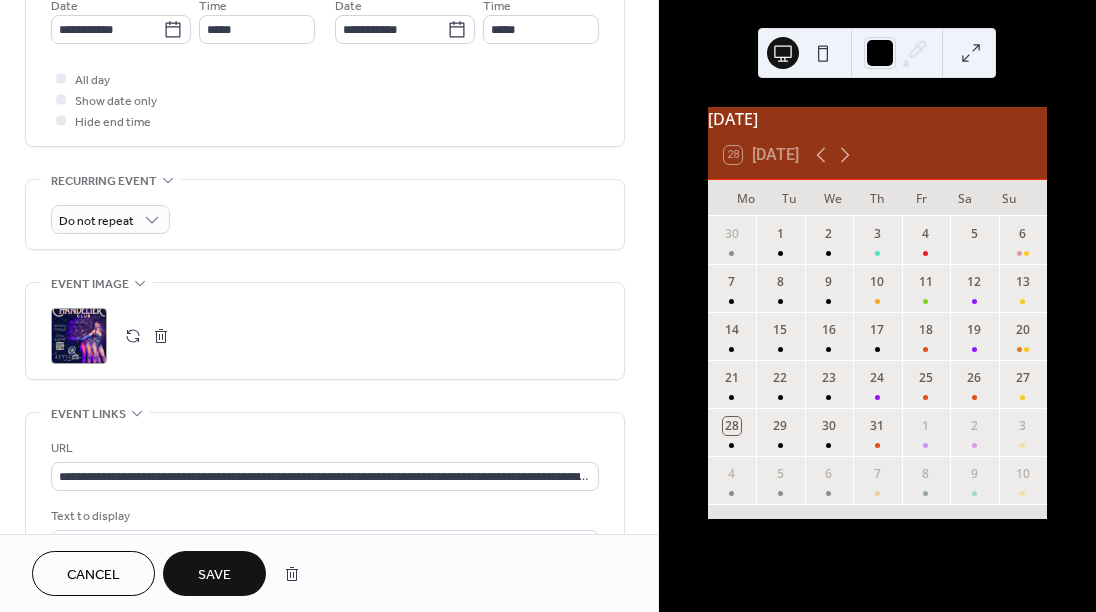 click on "Save" at bounding box center [214, 575] 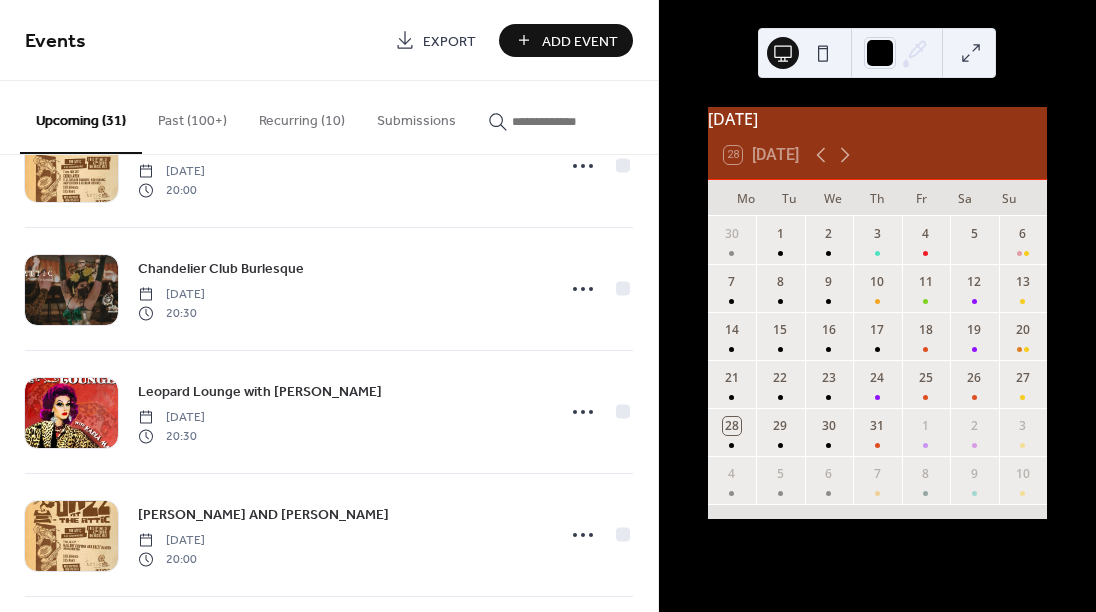 scroll, scrollTop: 3161, scrollLeft: 0, axis: vertical 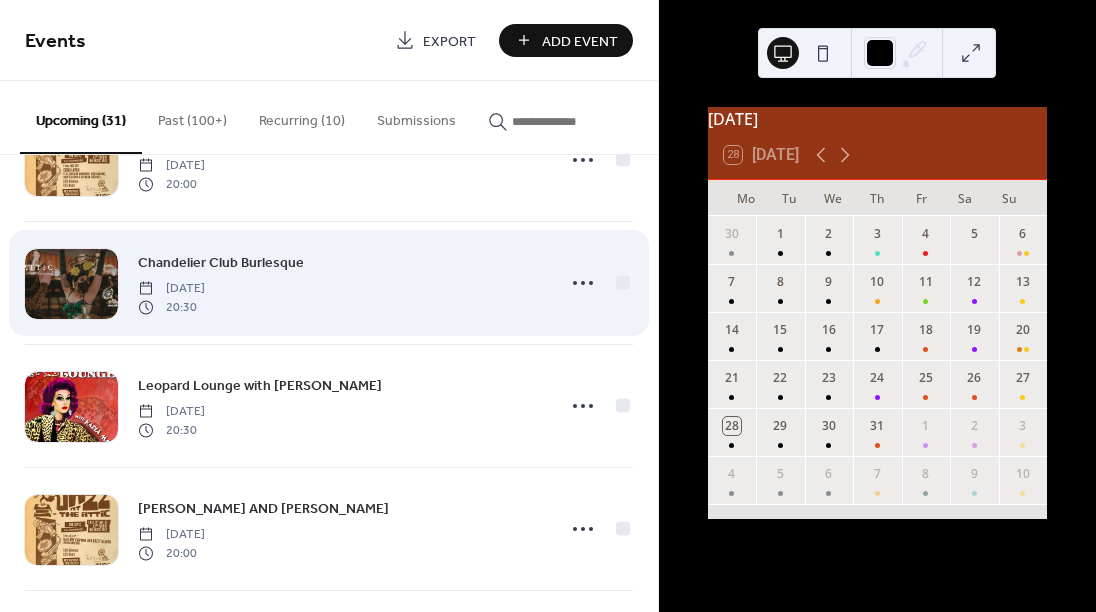 click on "Chandelier Club Burlesque" at bounding box center (221, 263) 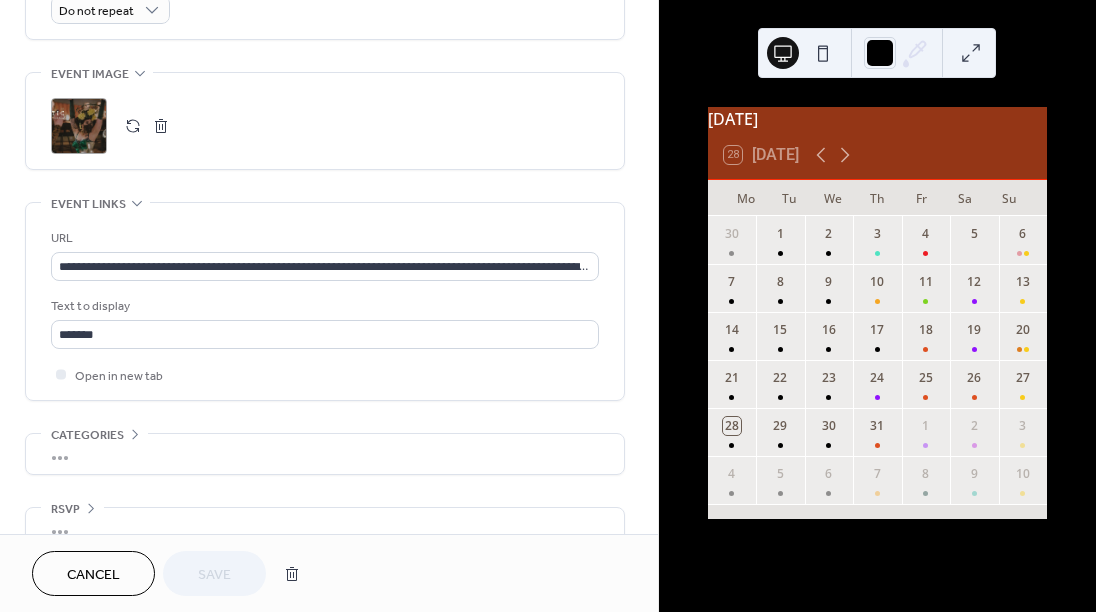 scroll, scrollTop: 922, scrollLeft: 0, axis: vertical 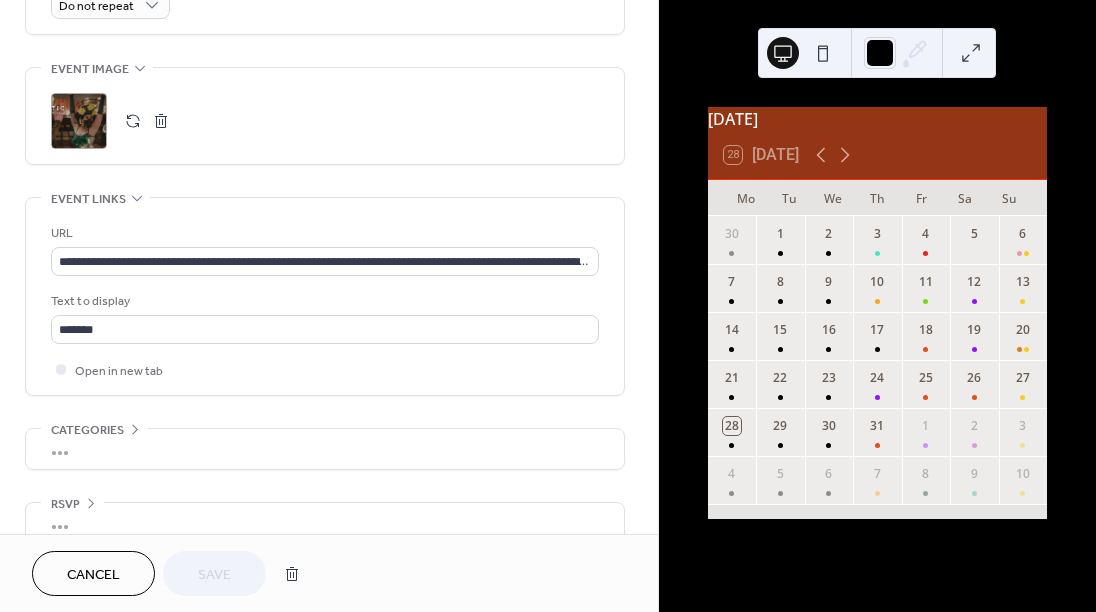 click at bounding box center (161, 121) 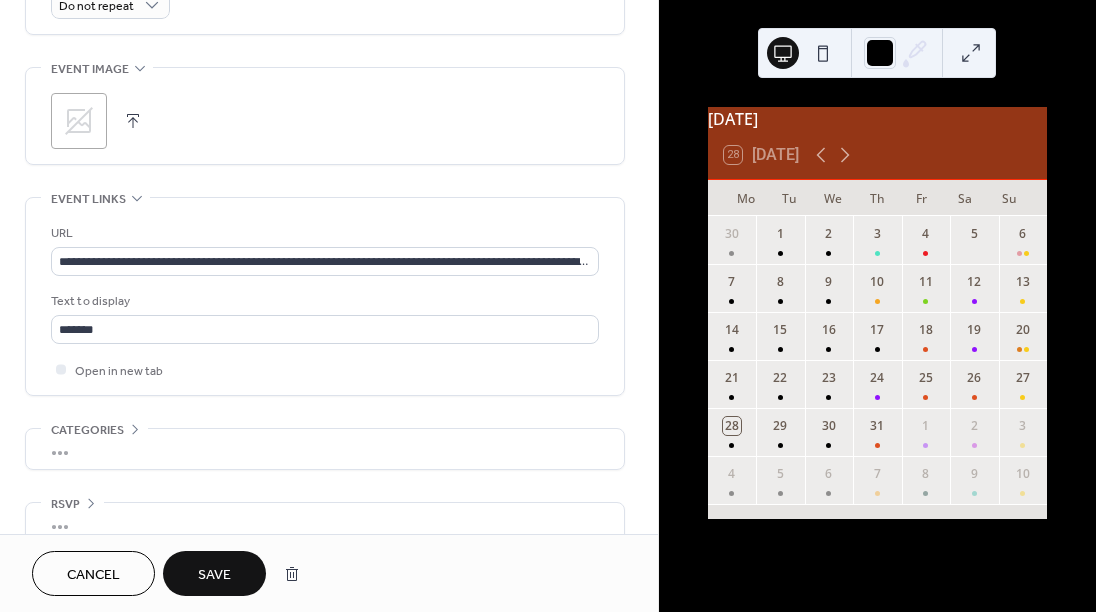 click at bounding box center [133, 121] 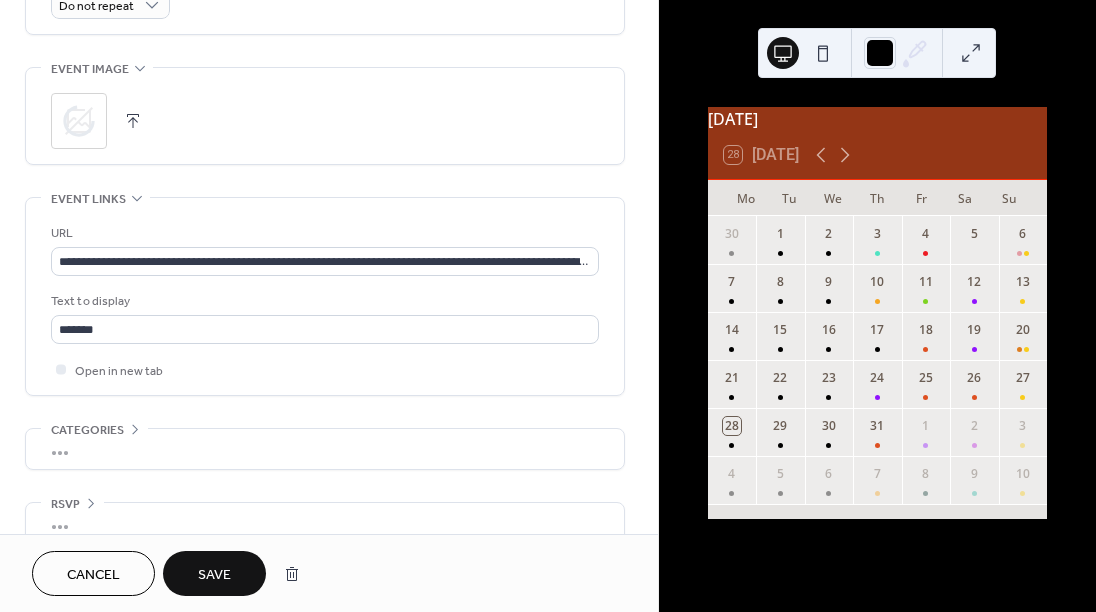 click on "Save" at bounding box center [214, 575] 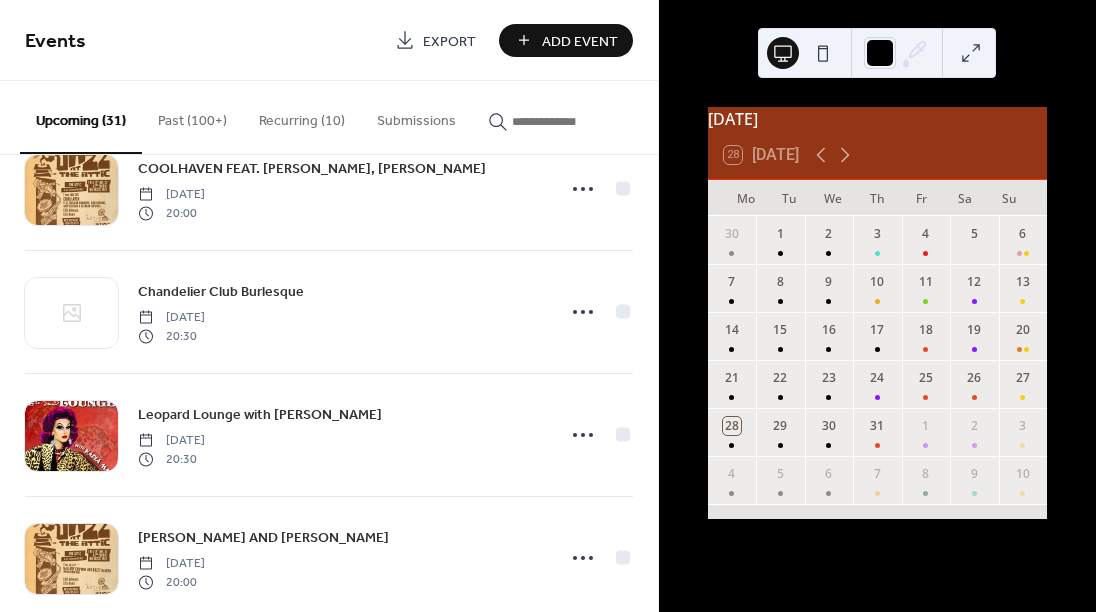 scroll, scrollTop: 3134, scrollLeft: 0, axis: vertical 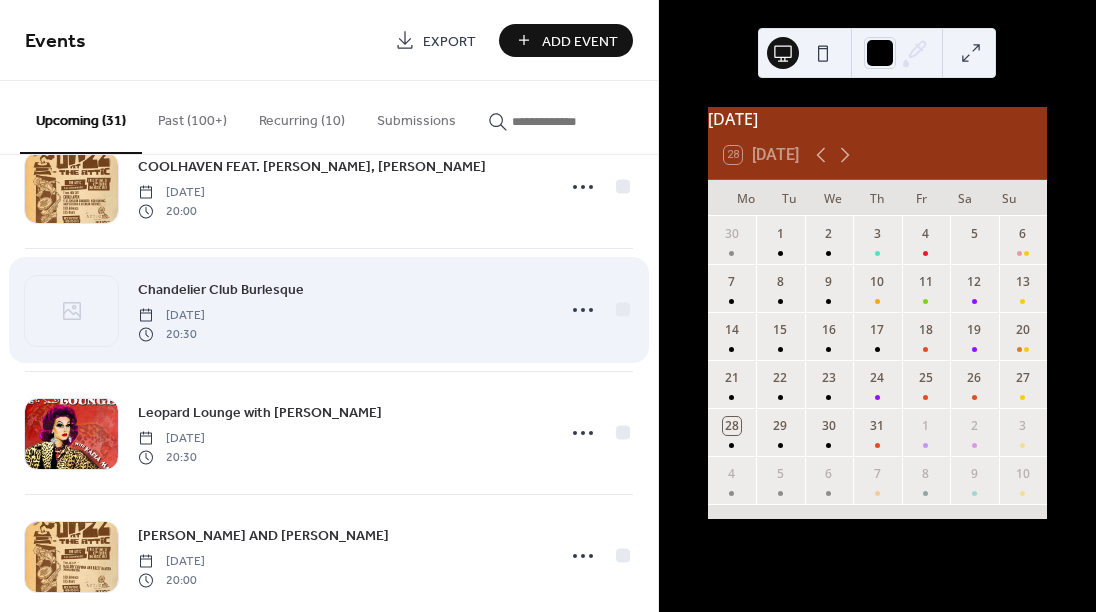 click on "Chandelier Club Burlesque" at bounding box center (221, 290) 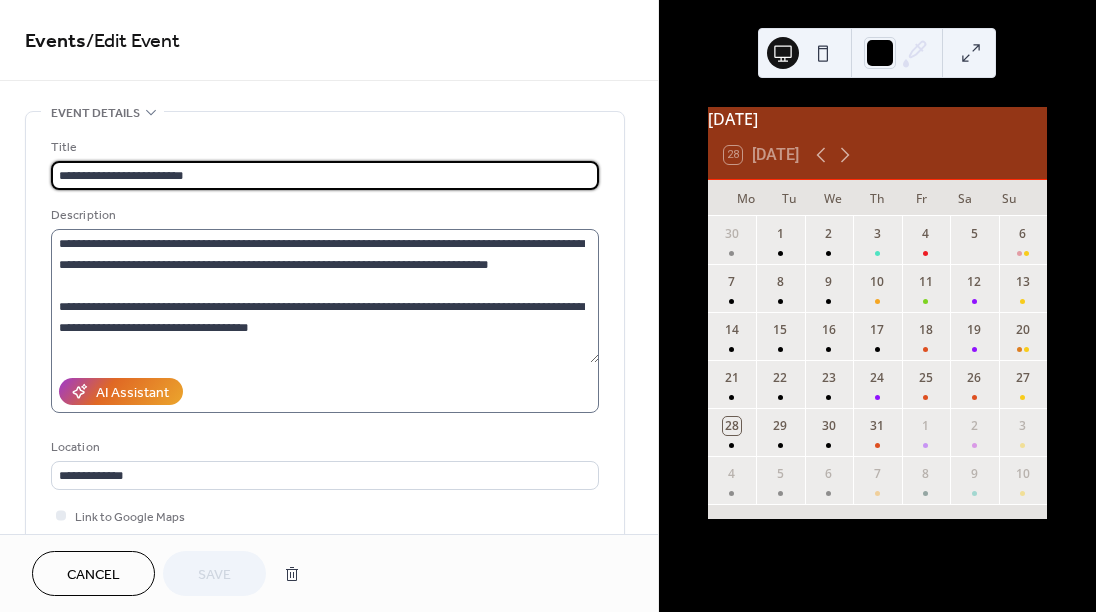 scroll, scrollTop: 273, scrollLeft: 0, axis: vertical 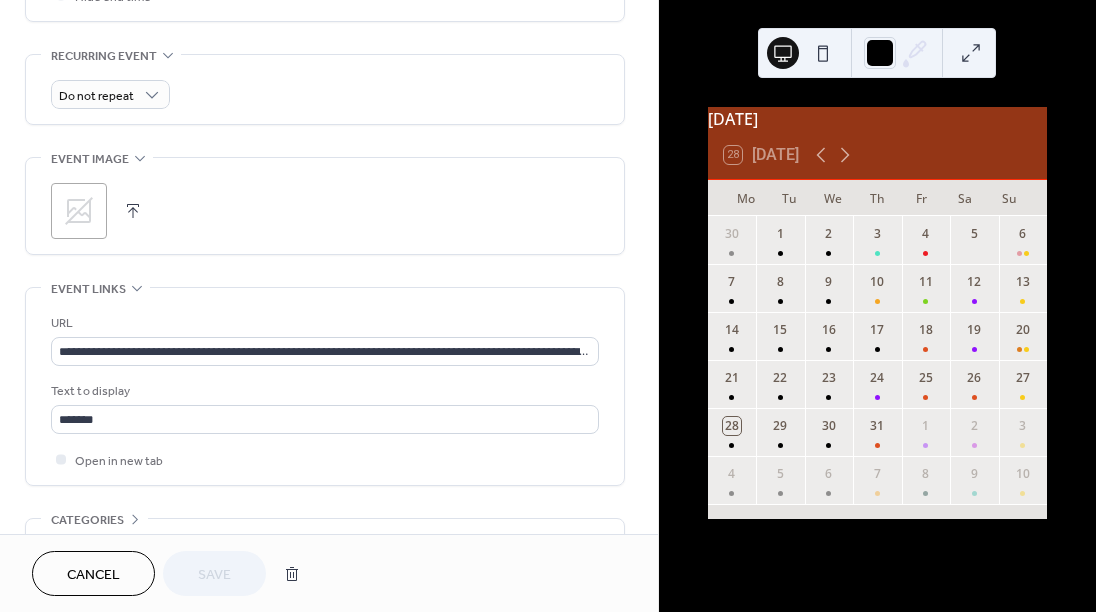 click at bounding box center (133, 211) 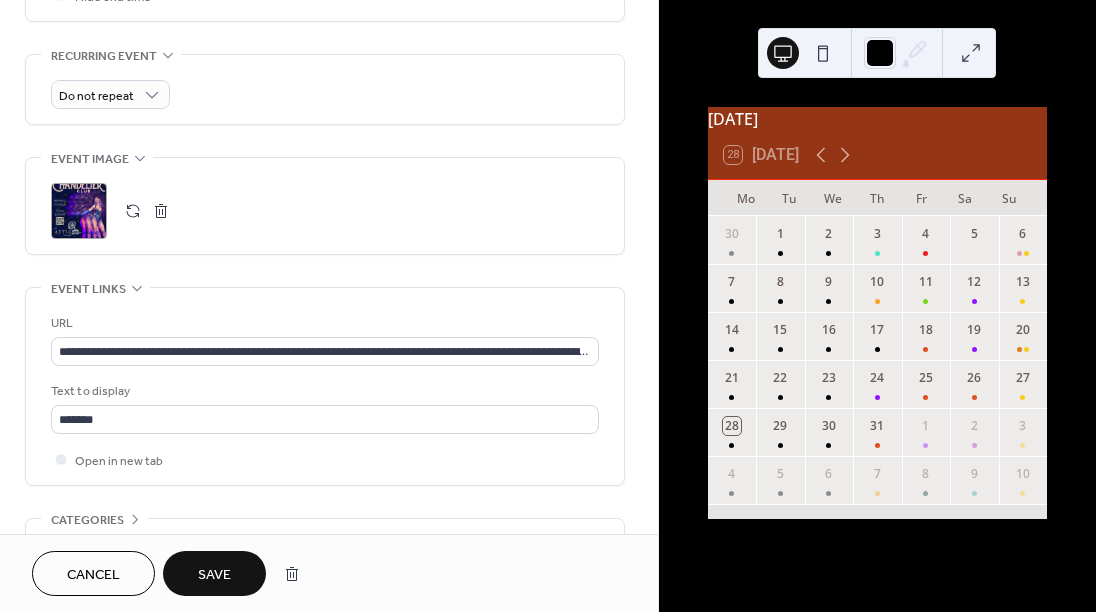 click on "Save" at bounding box center [214, 575] 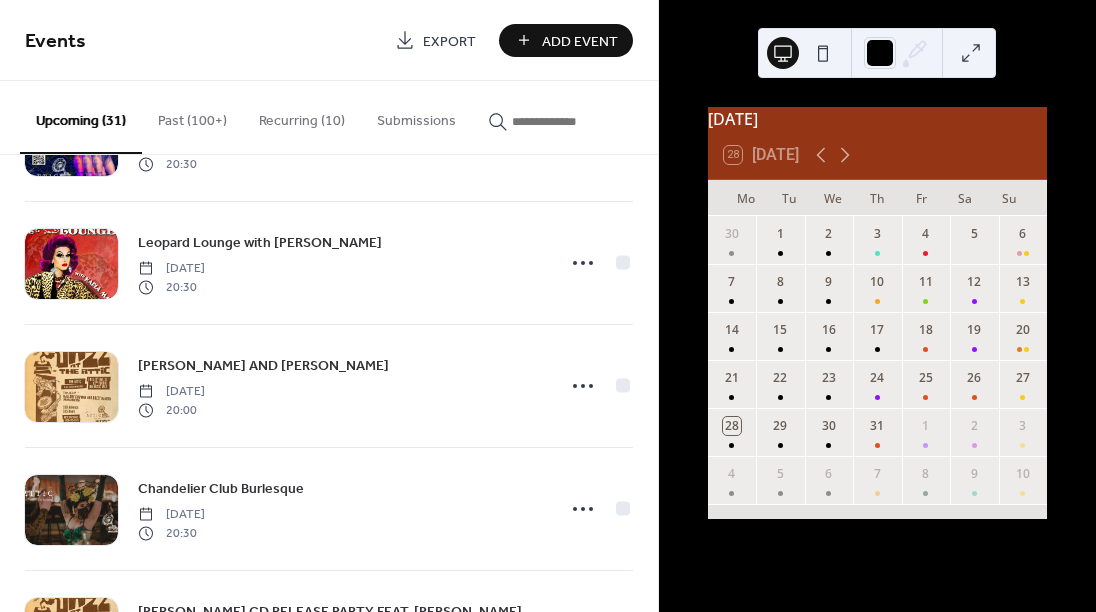 scroll, scrollTop: 3416, scrollLeft: 0, axis: vertical 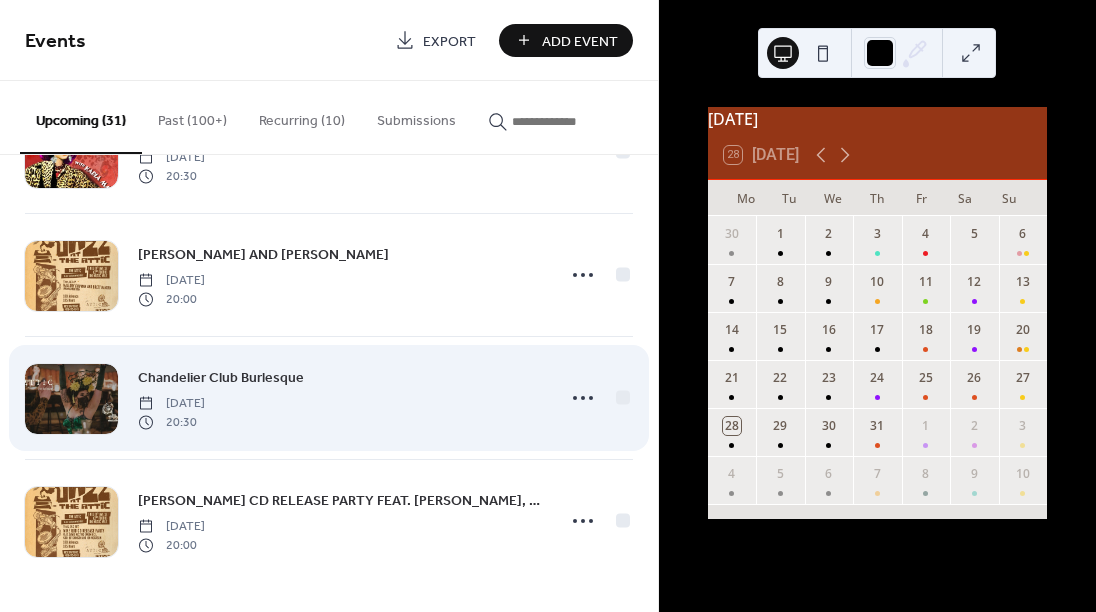 click on "Chandelier Club Burlesque" at bounding box center (221, 378) 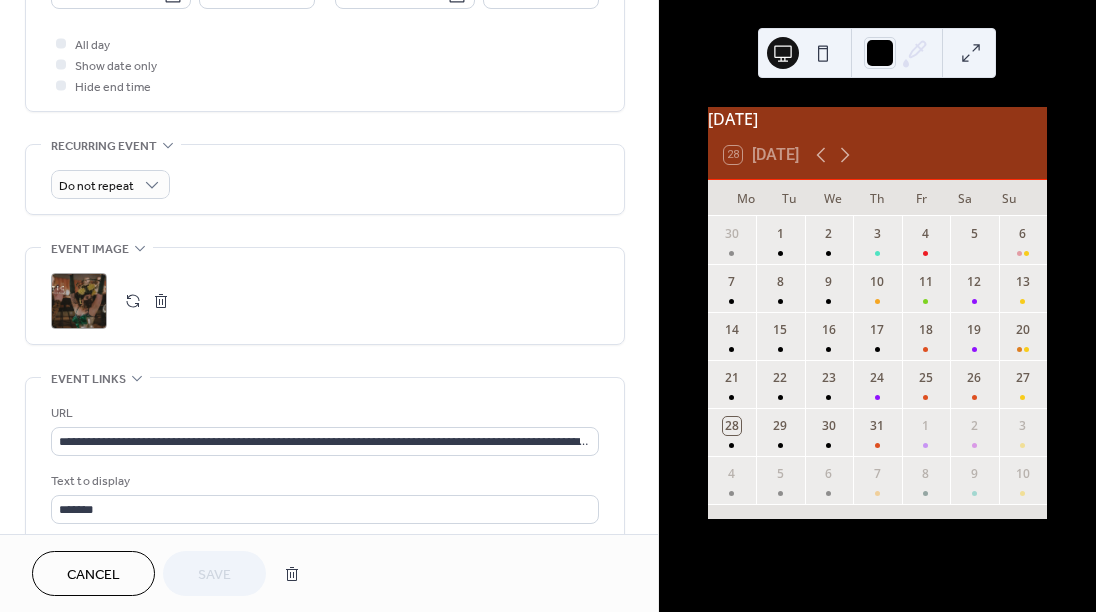 scroll, scrollTop: 741, scrollLeft: 0, axis: vertical 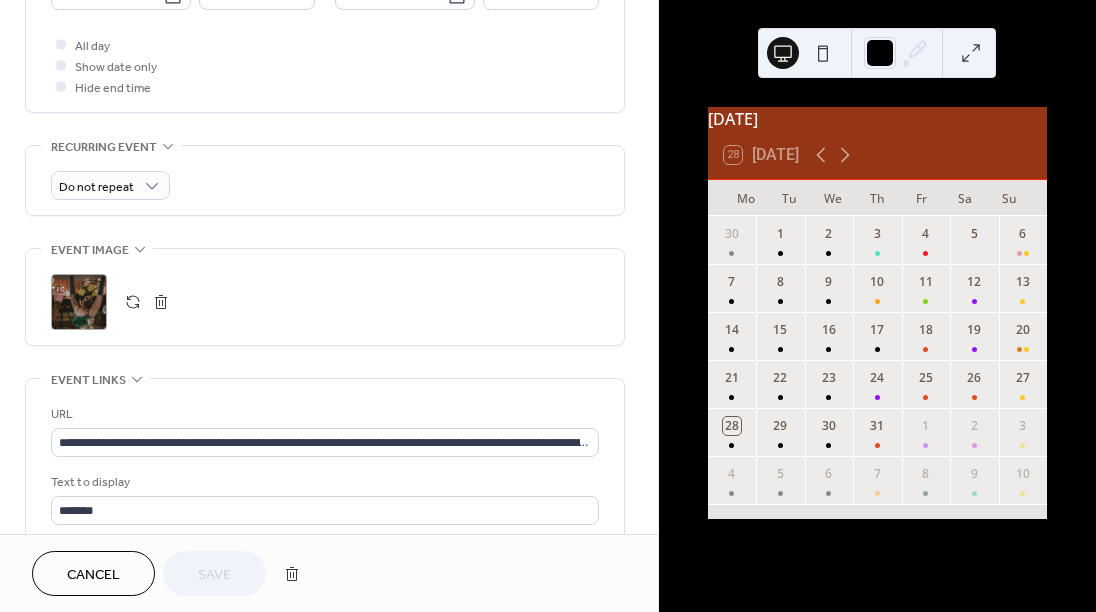 click at bounding box center [161, 302] 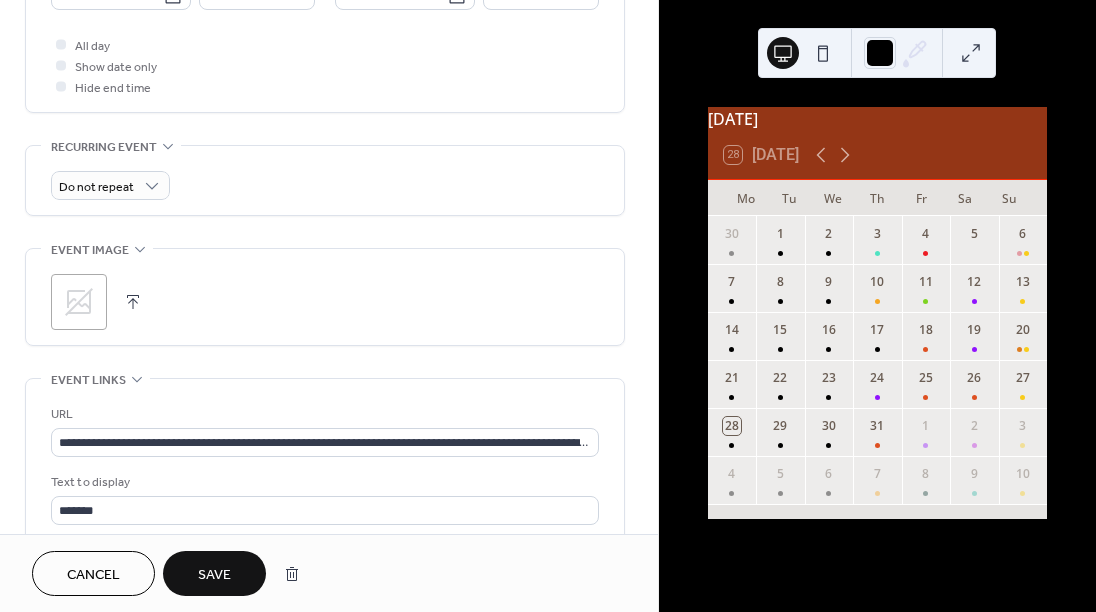 click at bounding box center (133, 302) 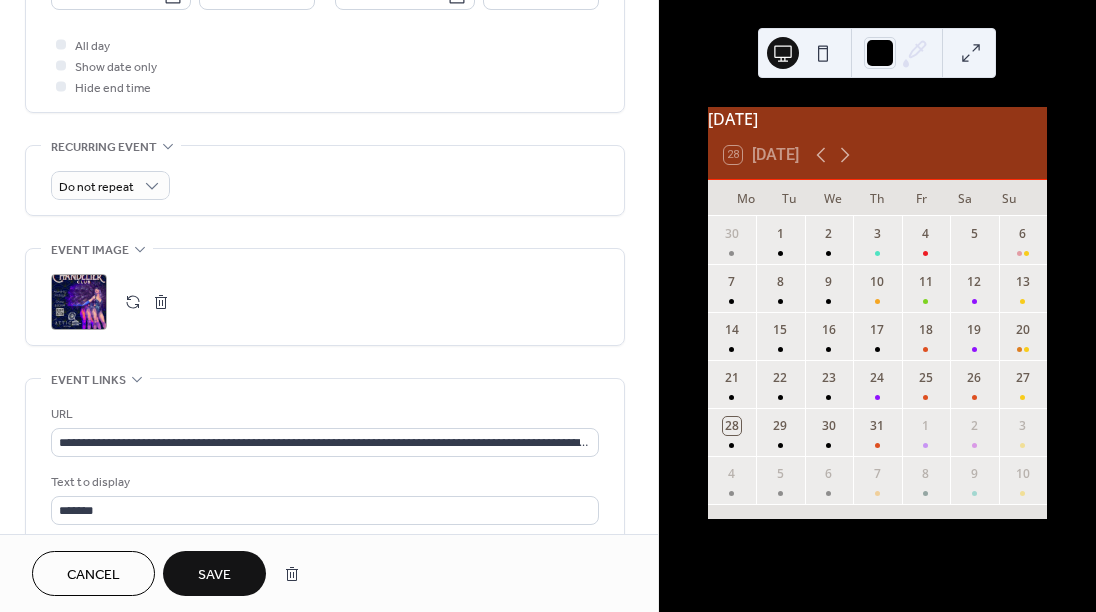 click on "Save" at bounding box center (214, 575) 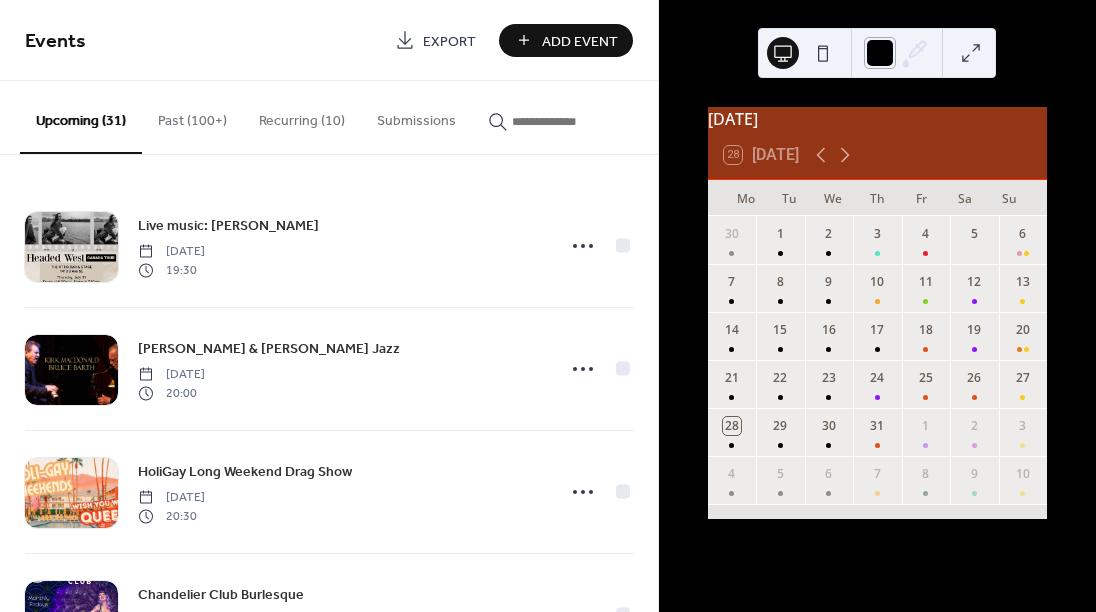 click at bounding box center [880, 53] 